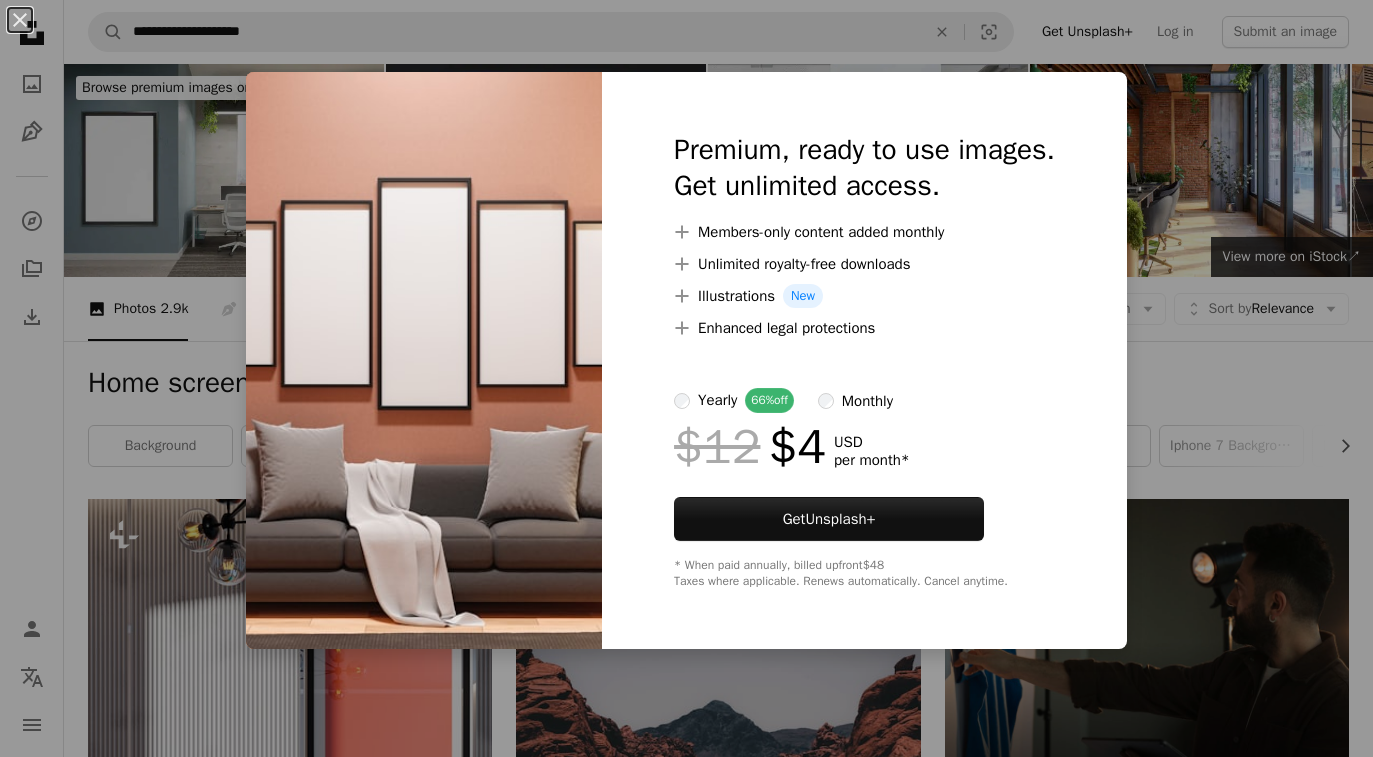 scroll, scrollTop: 2471, scrollLeft: 0, axis: vertical 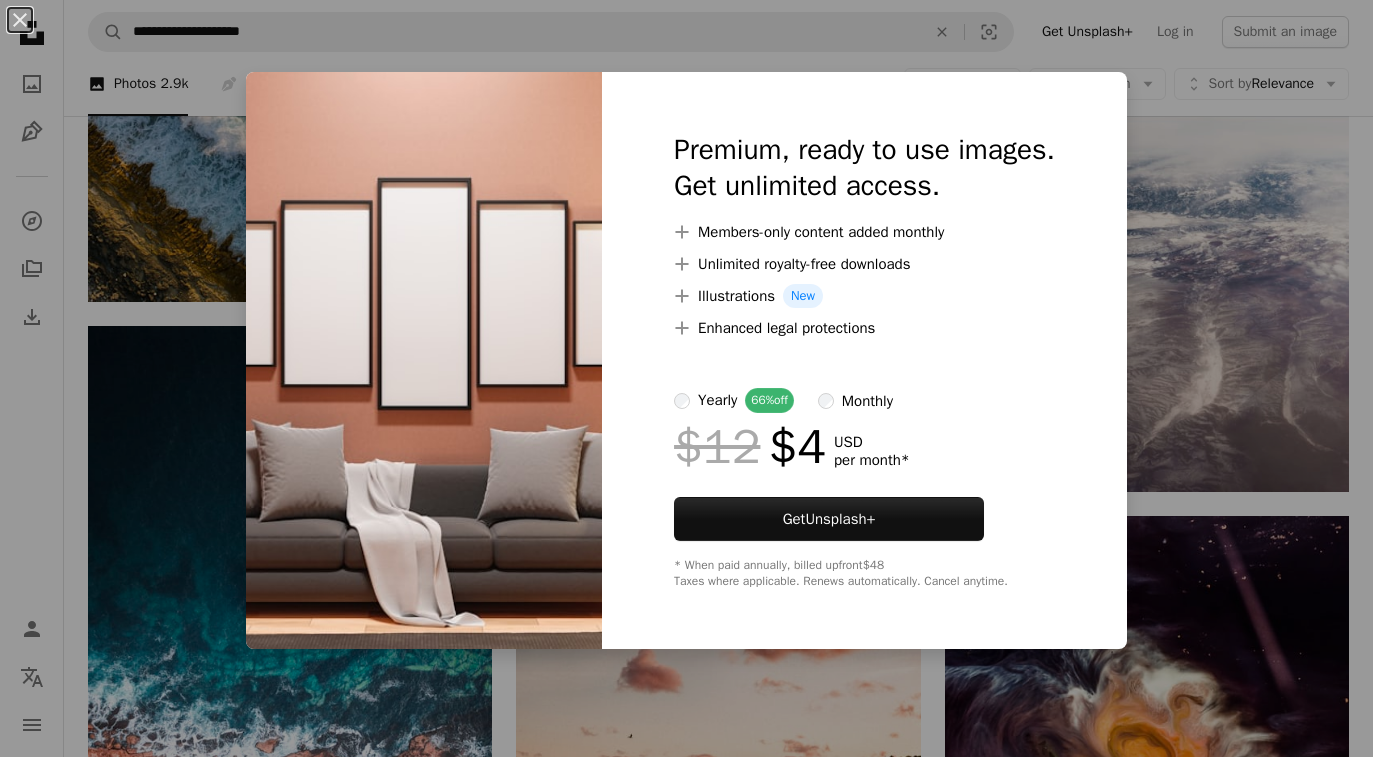 click on "An X shape Premium, ready to use images. Get unlimited access. A plus sign Members-only content added monthly A plus sign Unlimited royalty-free downloads A plus sign Illustrations  New A plus sign Enhanced legal protections yearly 66%  off monthly $12   $4 USD per month * Get  Unsplash+ * When paid annually, billed upfront  $48 Taxes where applicable. Renews automatically. Cancel anytime." at bounding box center [686, 378] 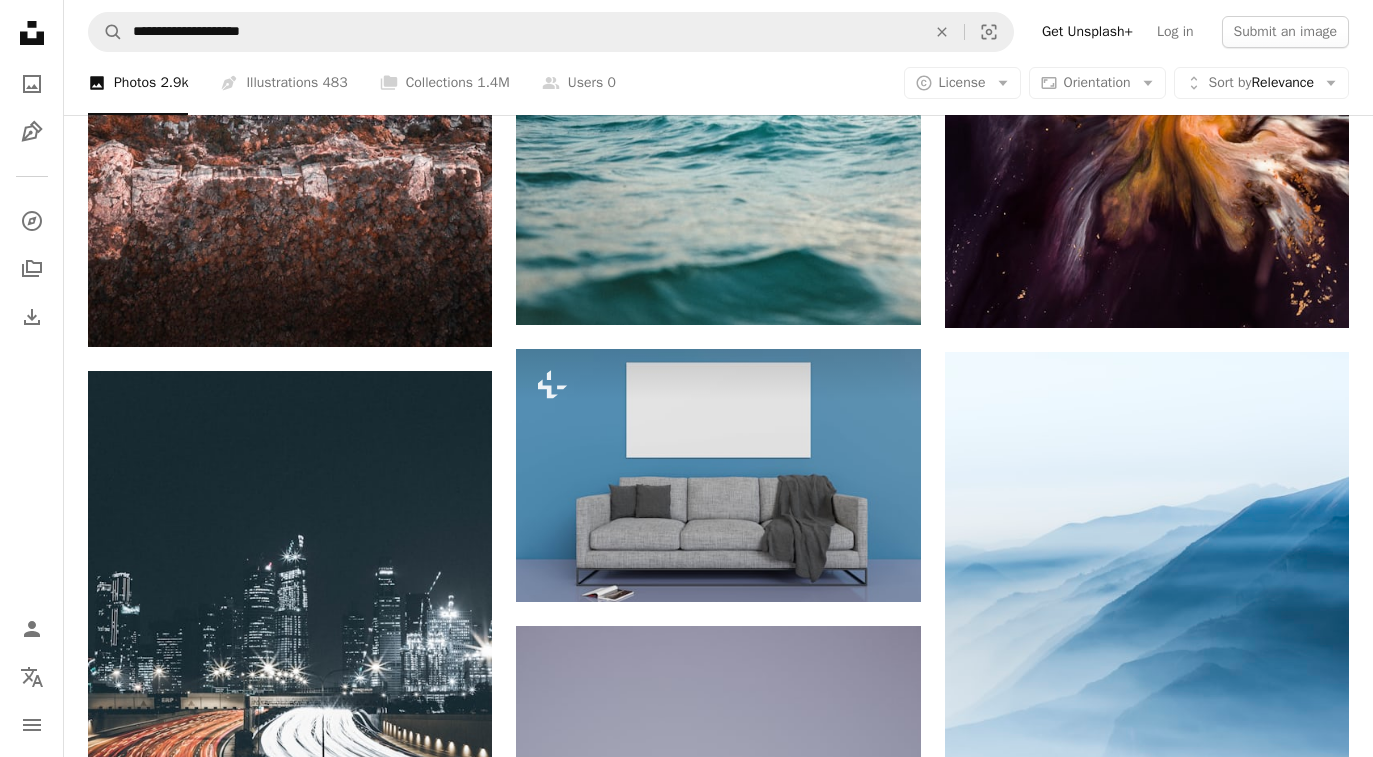 scroll, scrollTop: 3169, scrollLeft: 0, axis: vertical 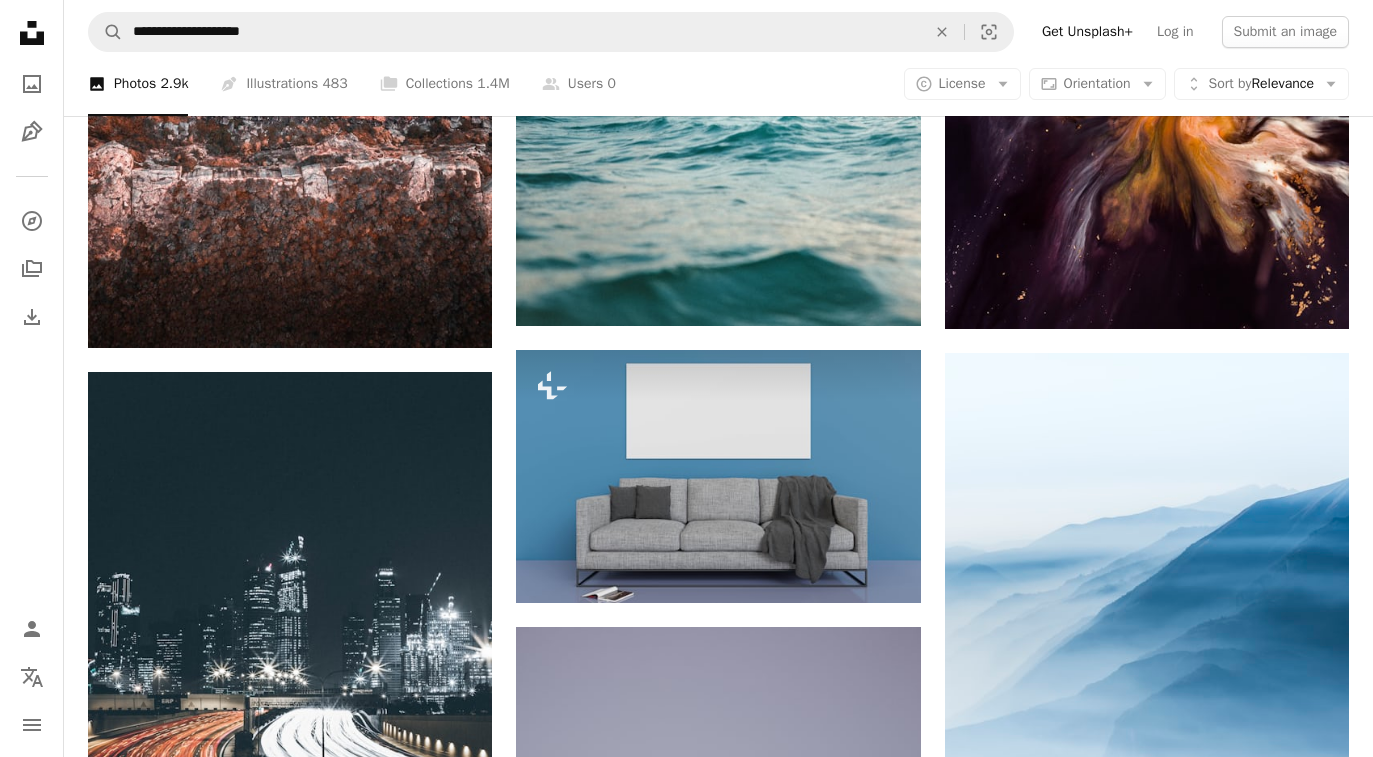 click on "A lock Download" at bounding box center (850, 567) 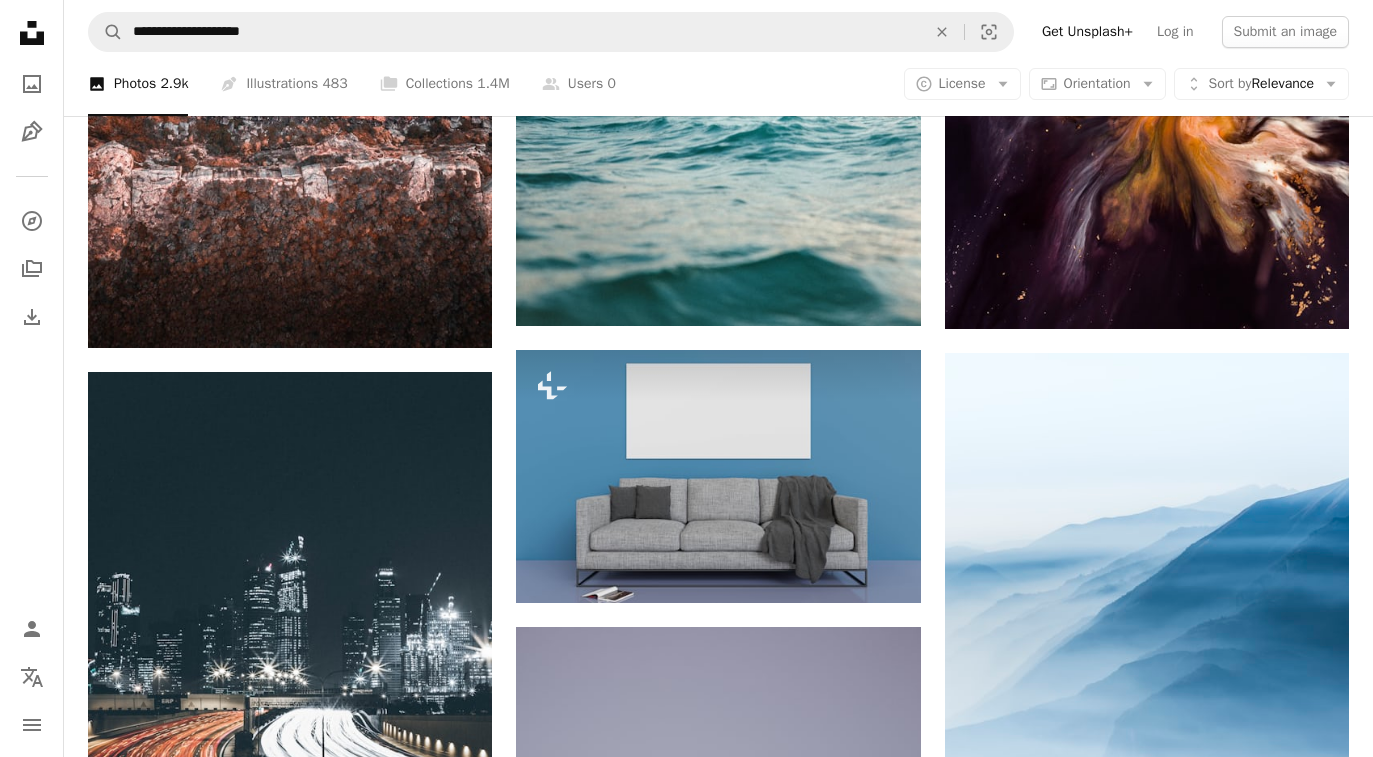click on "An X shape Premium, ready to use images. Get unlimited access. A plus sign Members-only content added monthly A plus sign Unlimited royalty-free downloads A plus sign Illustrations  New A plus sign Enhanced legal protections yearly 66%  off monthly $12   $4 USD per month * Get  Unsplash+ * When paid annually, billed upfront  $48 Taxes where applicable. Renews automatically. Cancel anytime." at bounding box center (686, 2876) 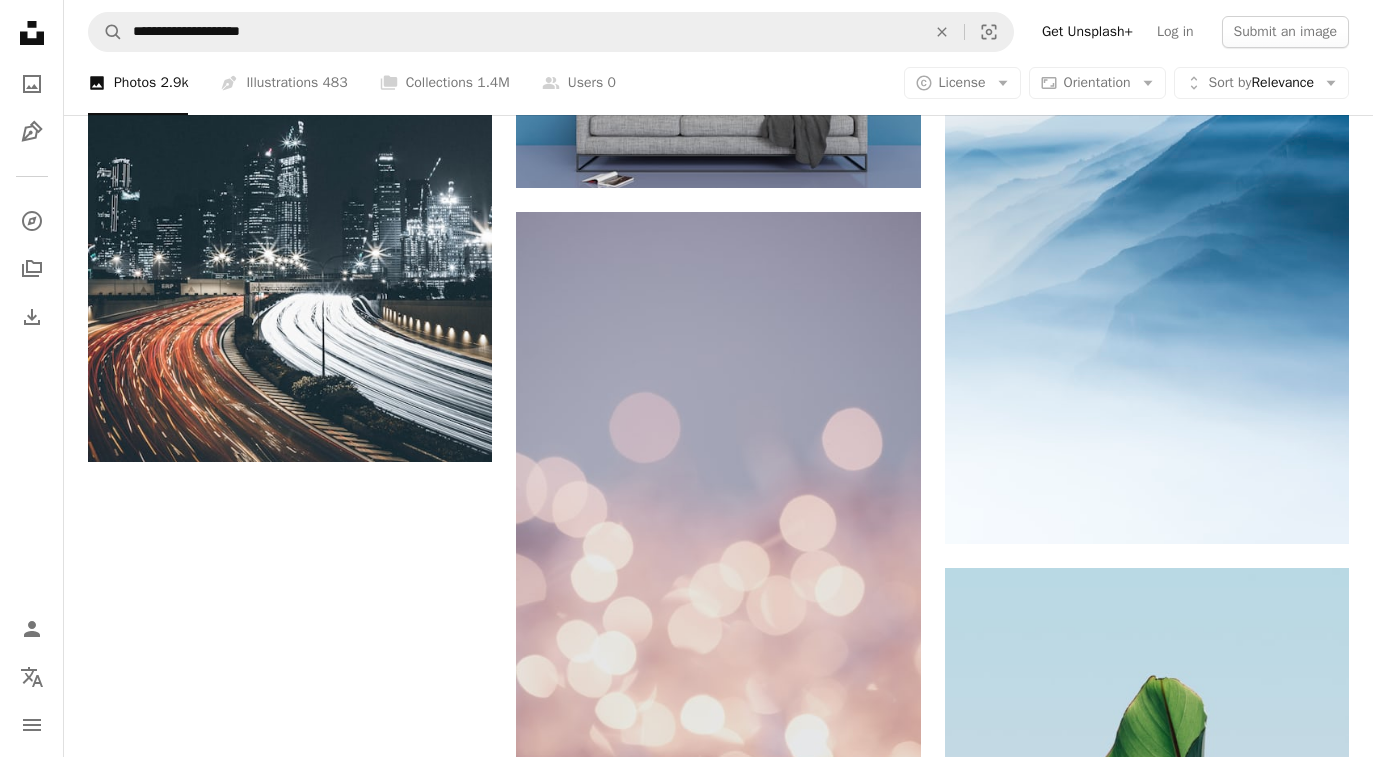 scroll, scrollTop: 3584, scrollLeft: 0, axis: vertical 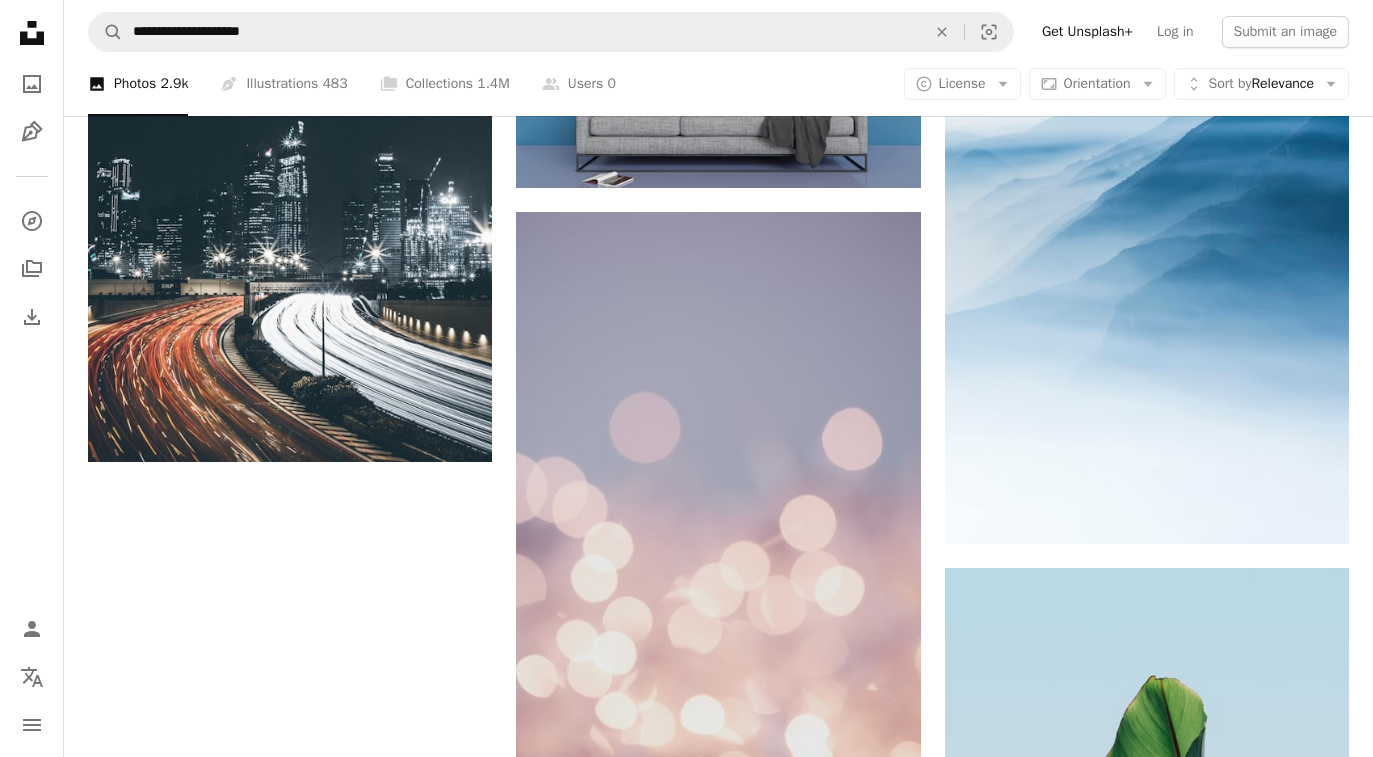 click on "Arrow pointing down" 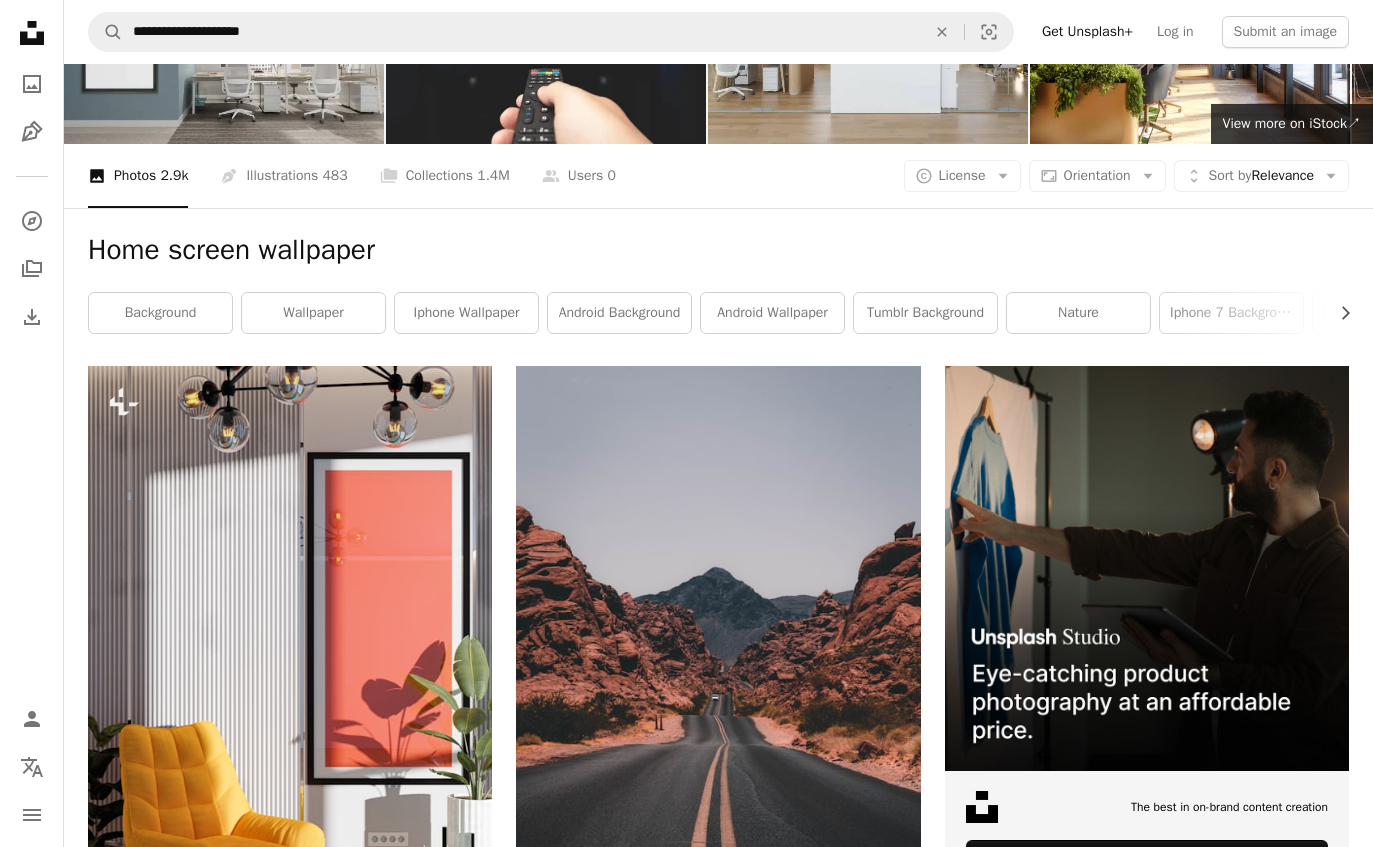 scroll, scrollTop: 0, scrollLeft: 0, axis: both 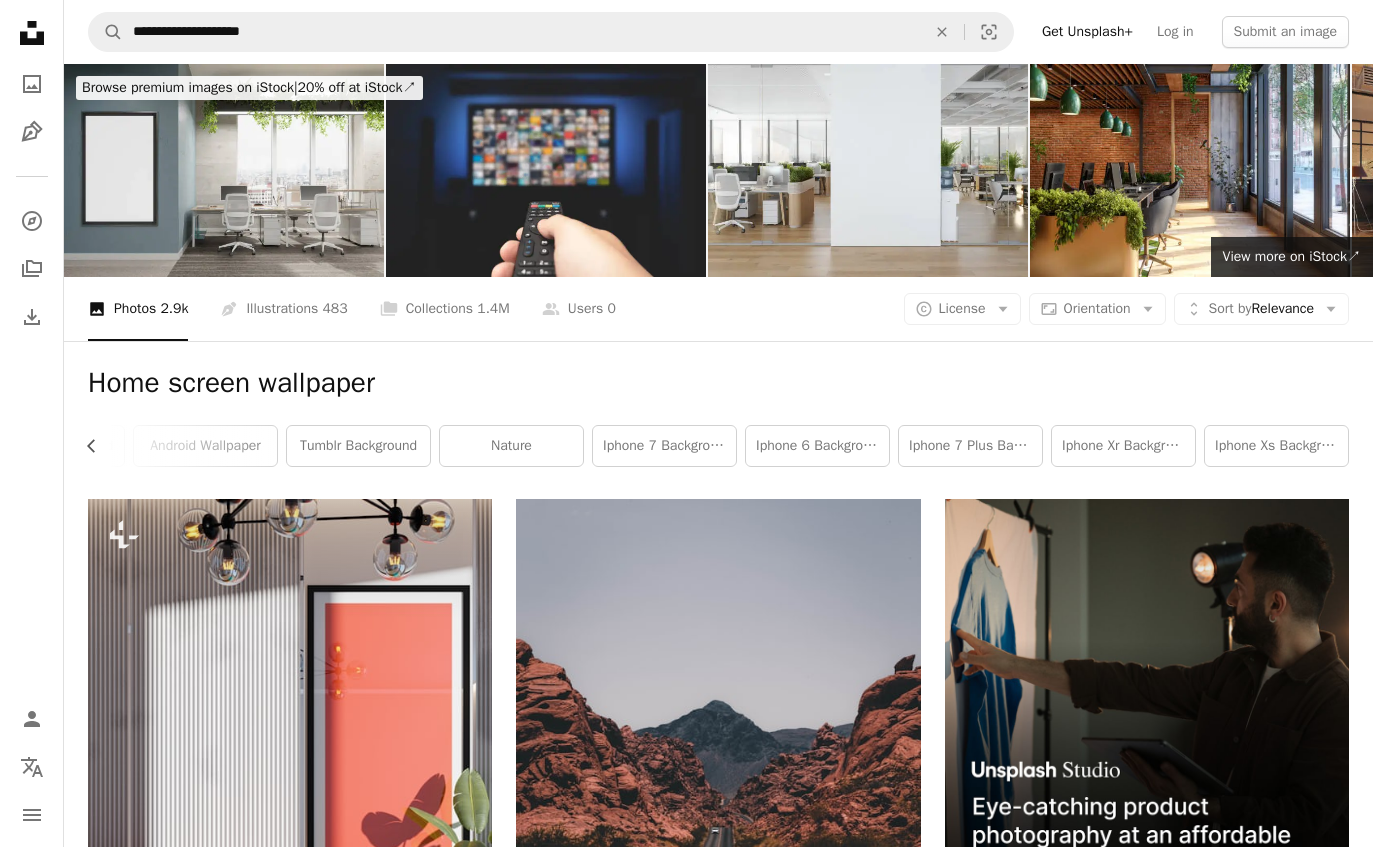 click on "nature" at bounding box center [511, 446] 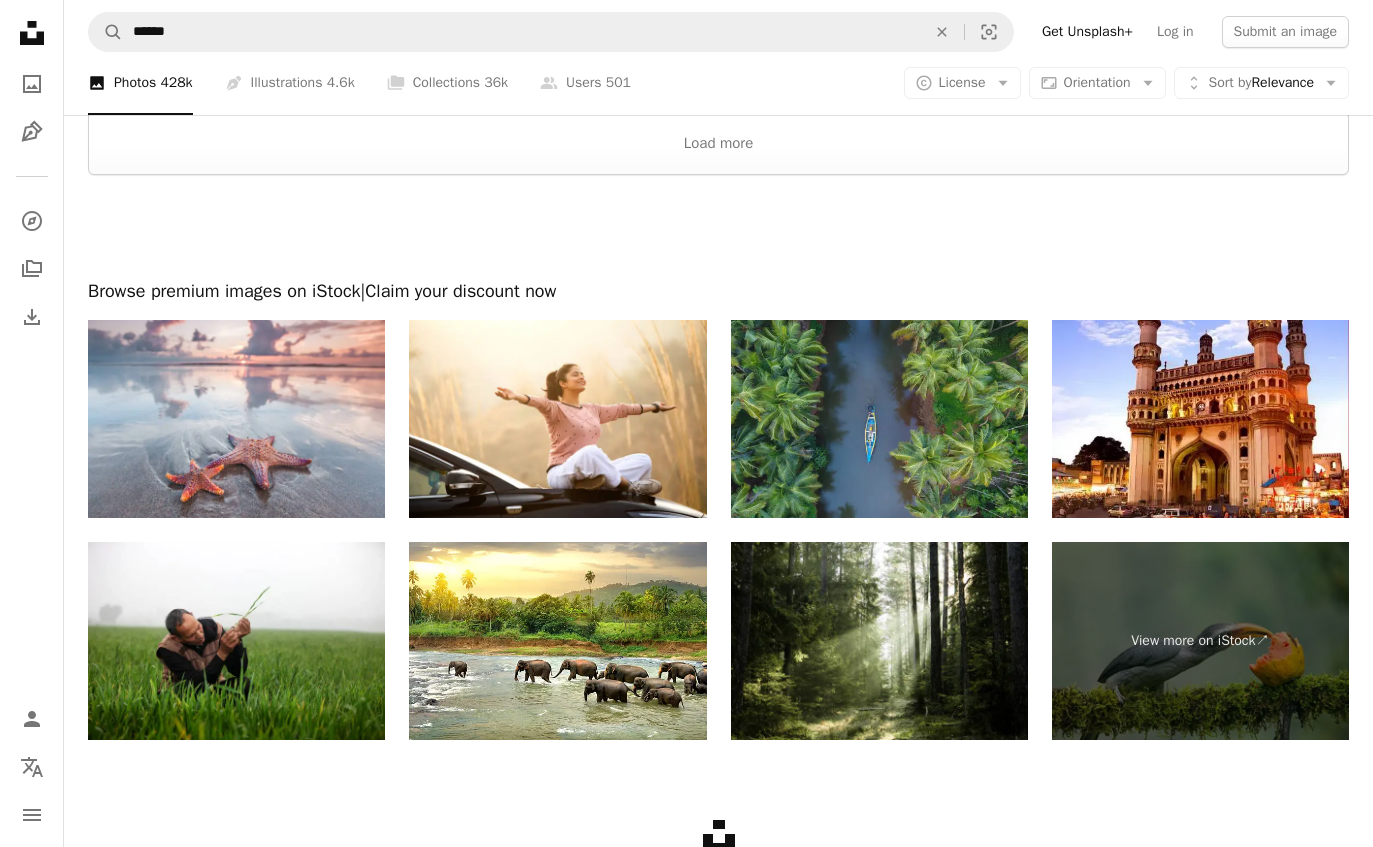 scroll, scrollTop: 4821, scrollLeft: 0, axis: vertical 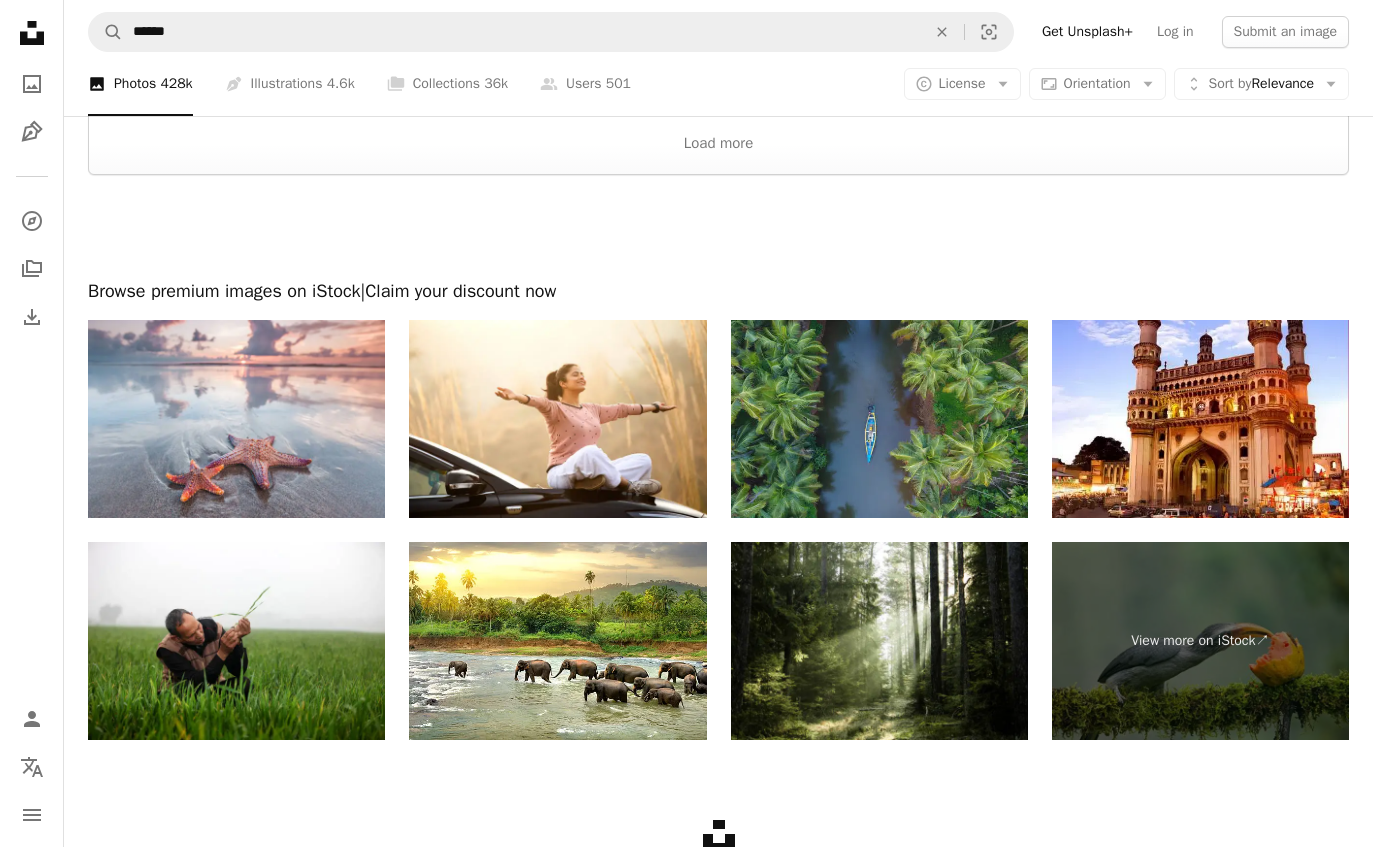 click at bounding box center (236, 419) 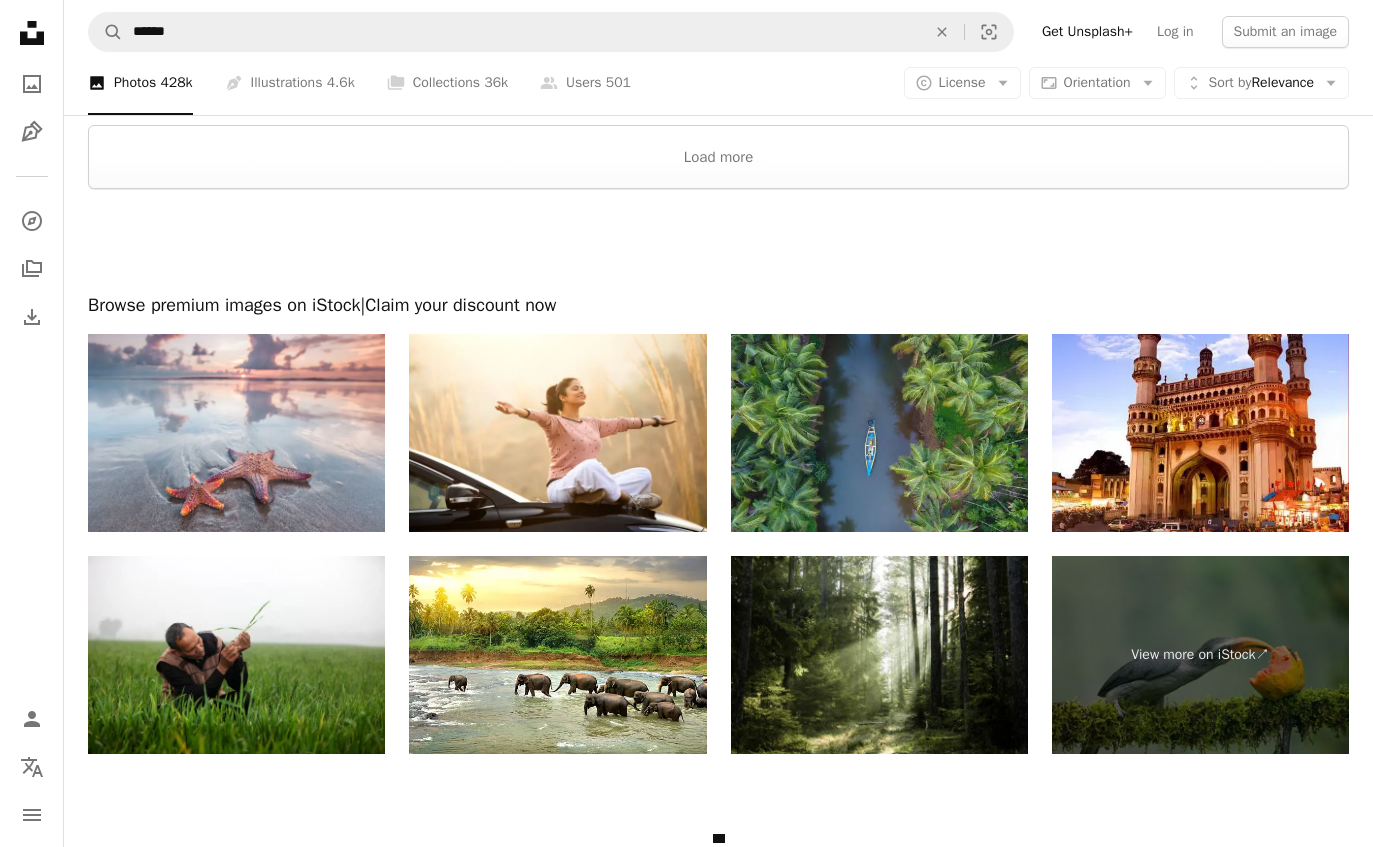scroll, scrollTop: 4779, scrollLeft: 0, axis: vertical 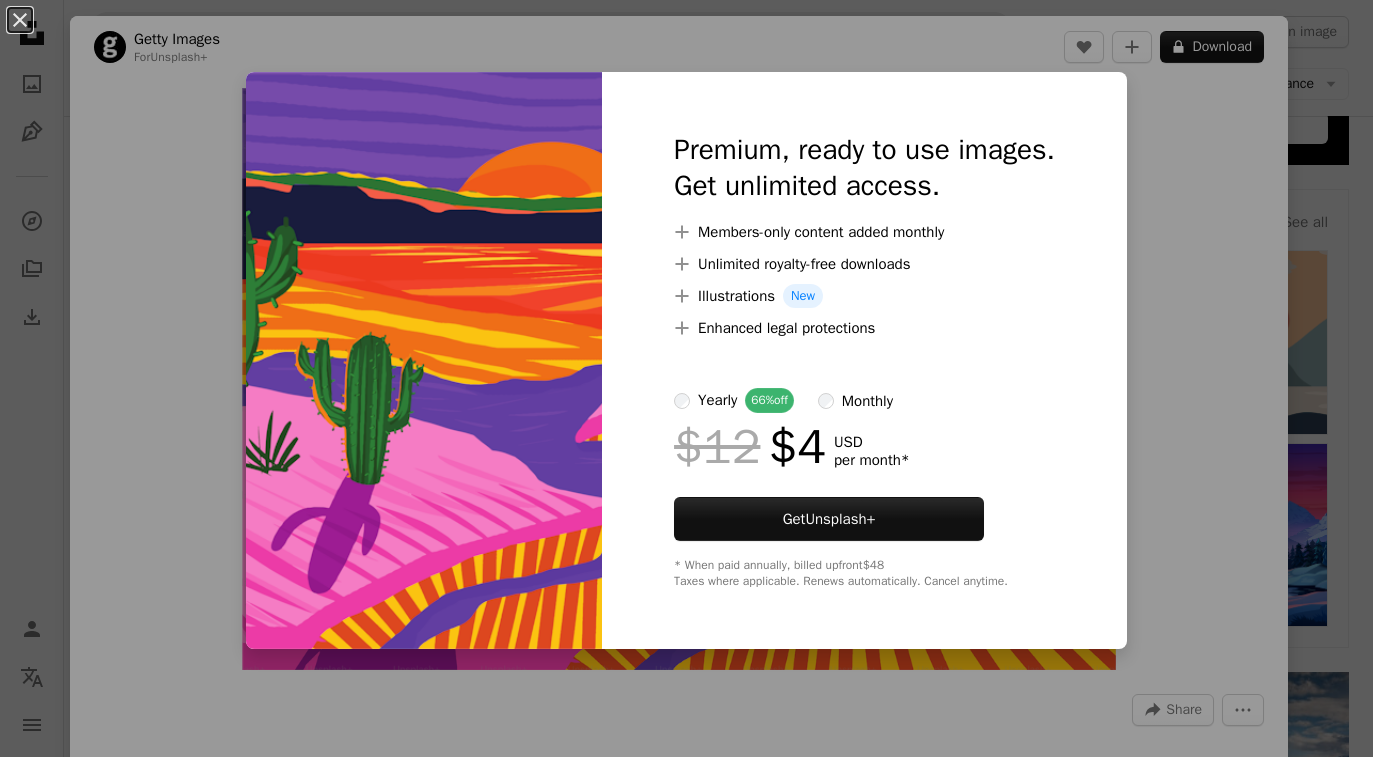 click on "An X shape Premium, ready to use images. Get unlimited access. A plus sign Members-only content added monthly A plus sign Unlimited royalty-free downloads A plus sign Illustrations  New A plus sign Enhanced legal protections yearly 66%  off monthly $12   $4 USD per month * Get  Unsplash+ * When paid annually, billed upfront  $48 Taxes where applicable. Renews automatically. Cancel anytime." at bounding box center [686, 378] 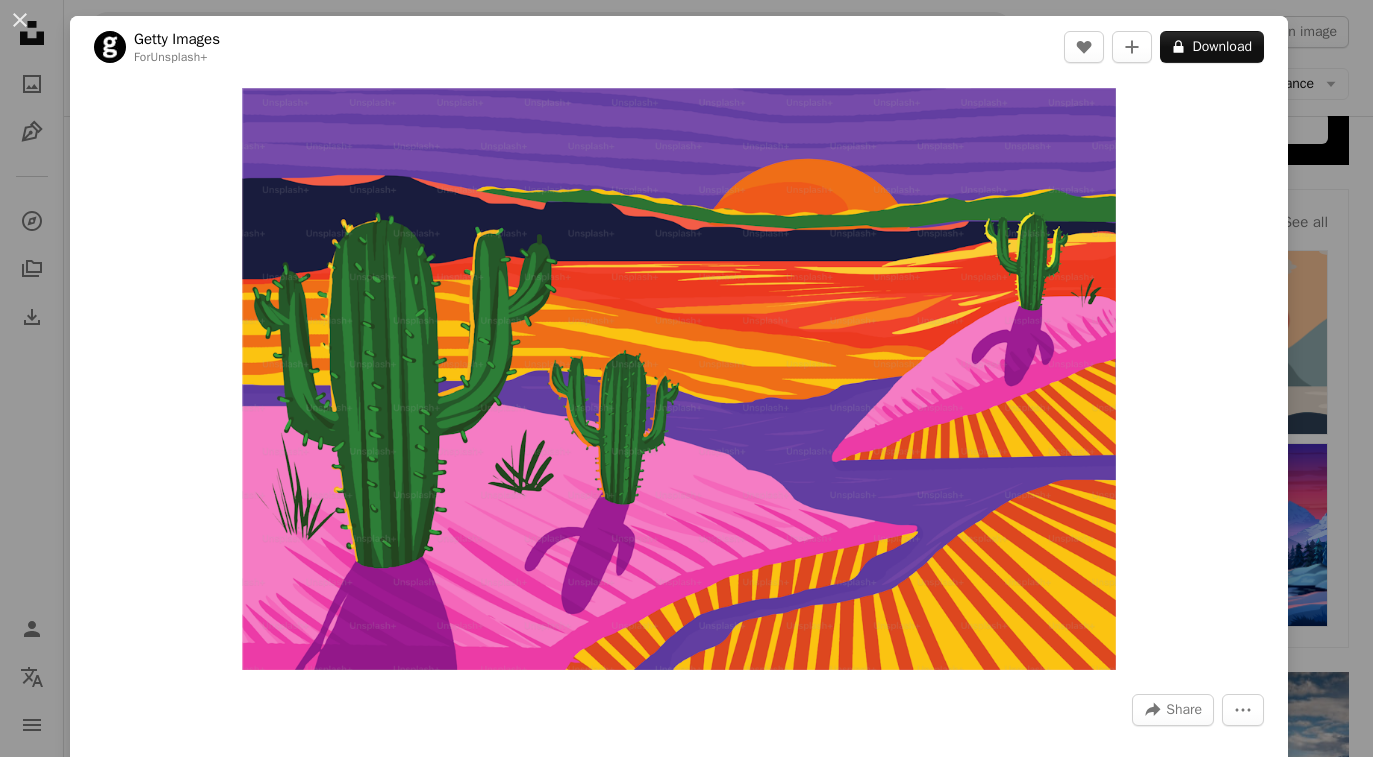 click at bounding box center (678, 379) 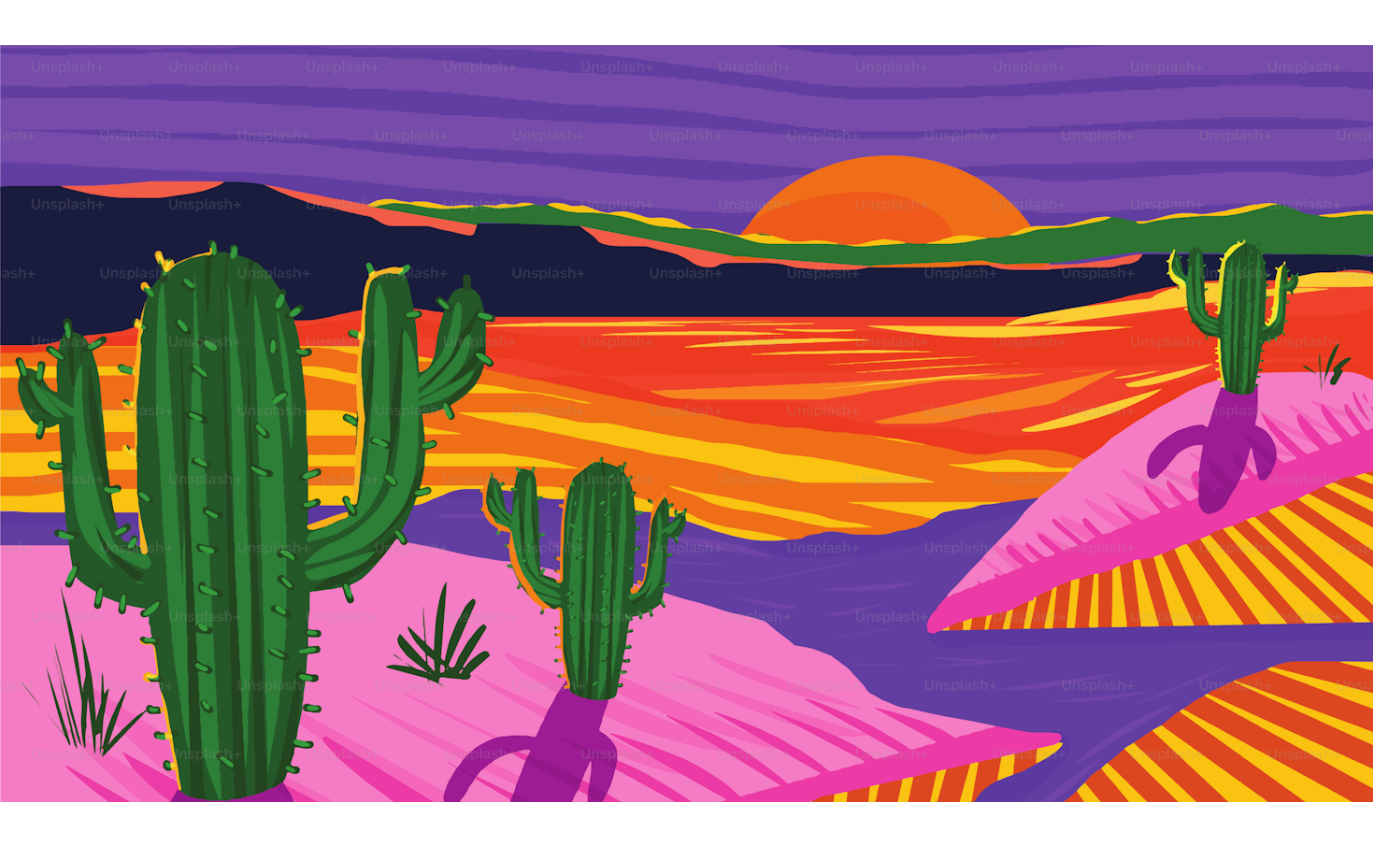 scroll, scrollTop: 35, scrollLeft: 0, axis: vertical 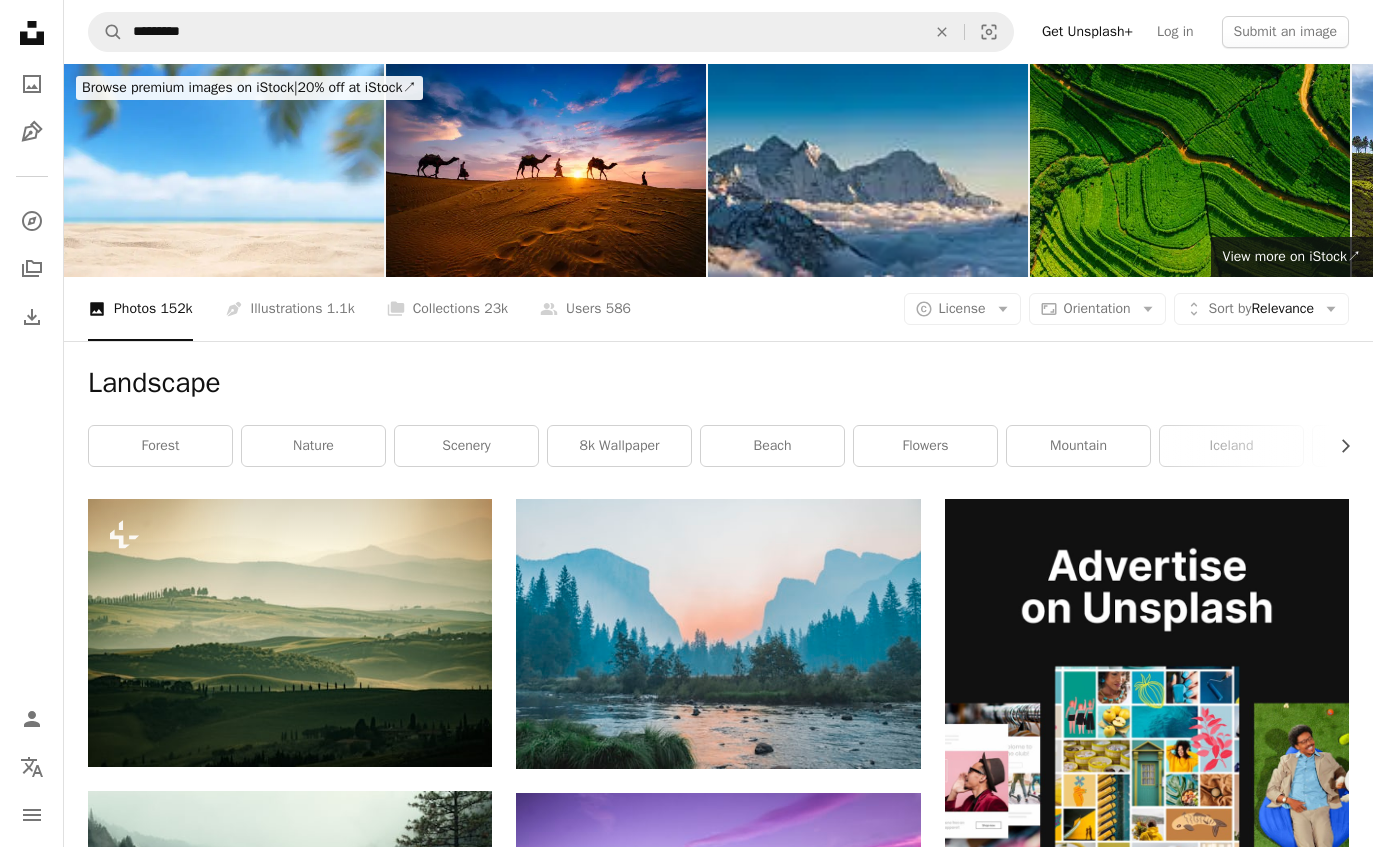 click on "beach" at bounding box center (772, 446) 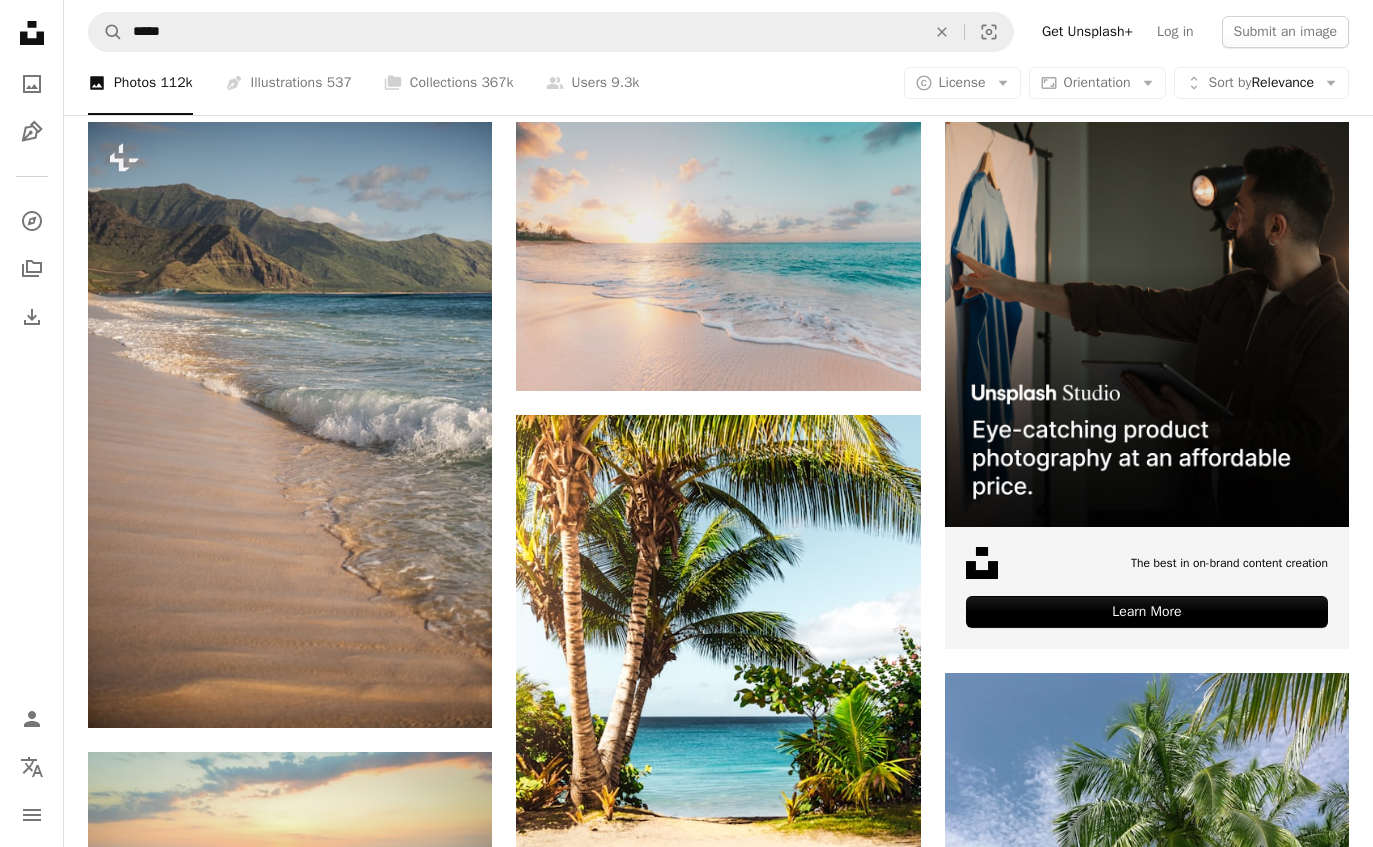 scroll, scrollTop: 0, scrollLeft: 0, axis: both 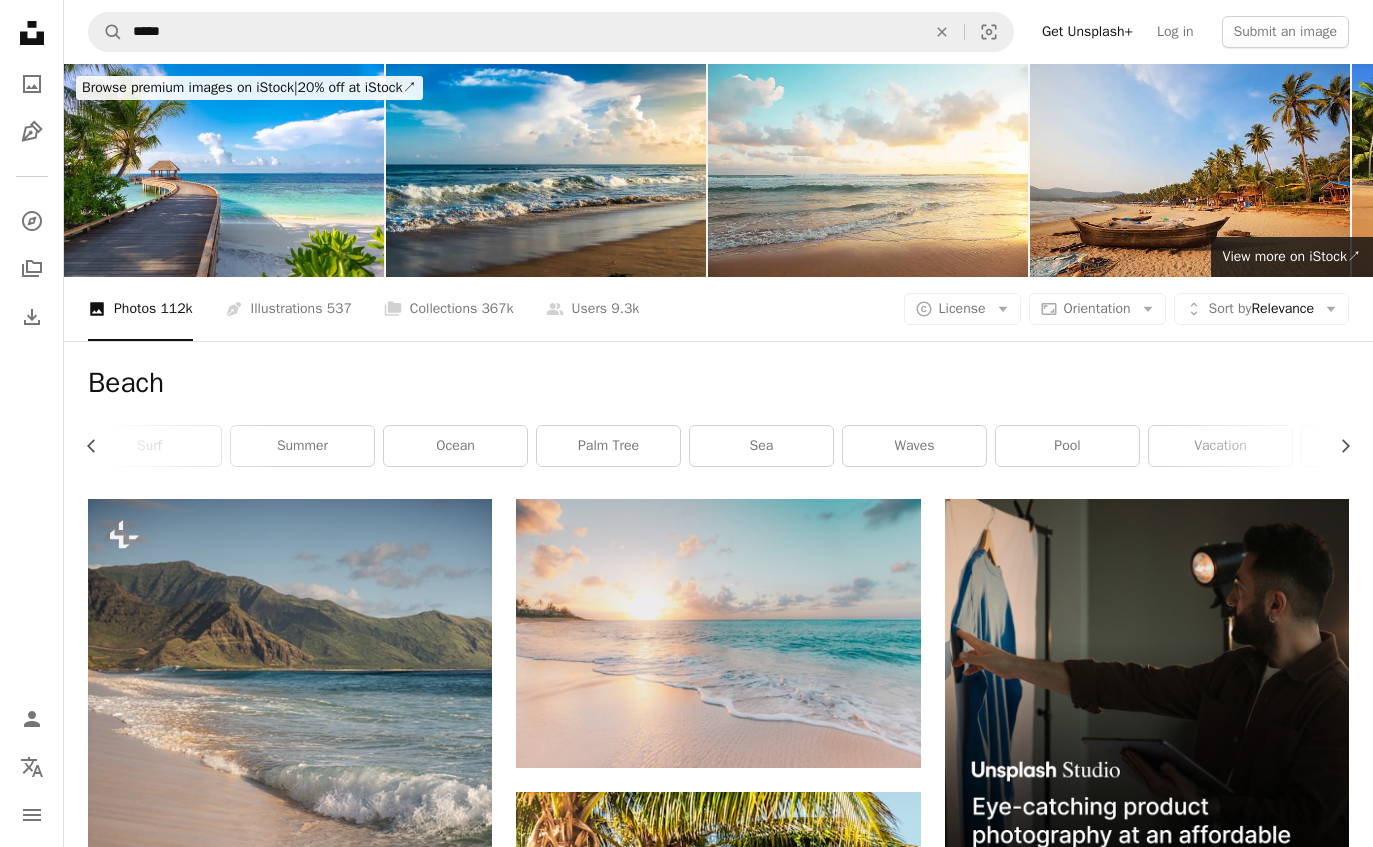 click on "ocean" at bounding box center (455, 446) 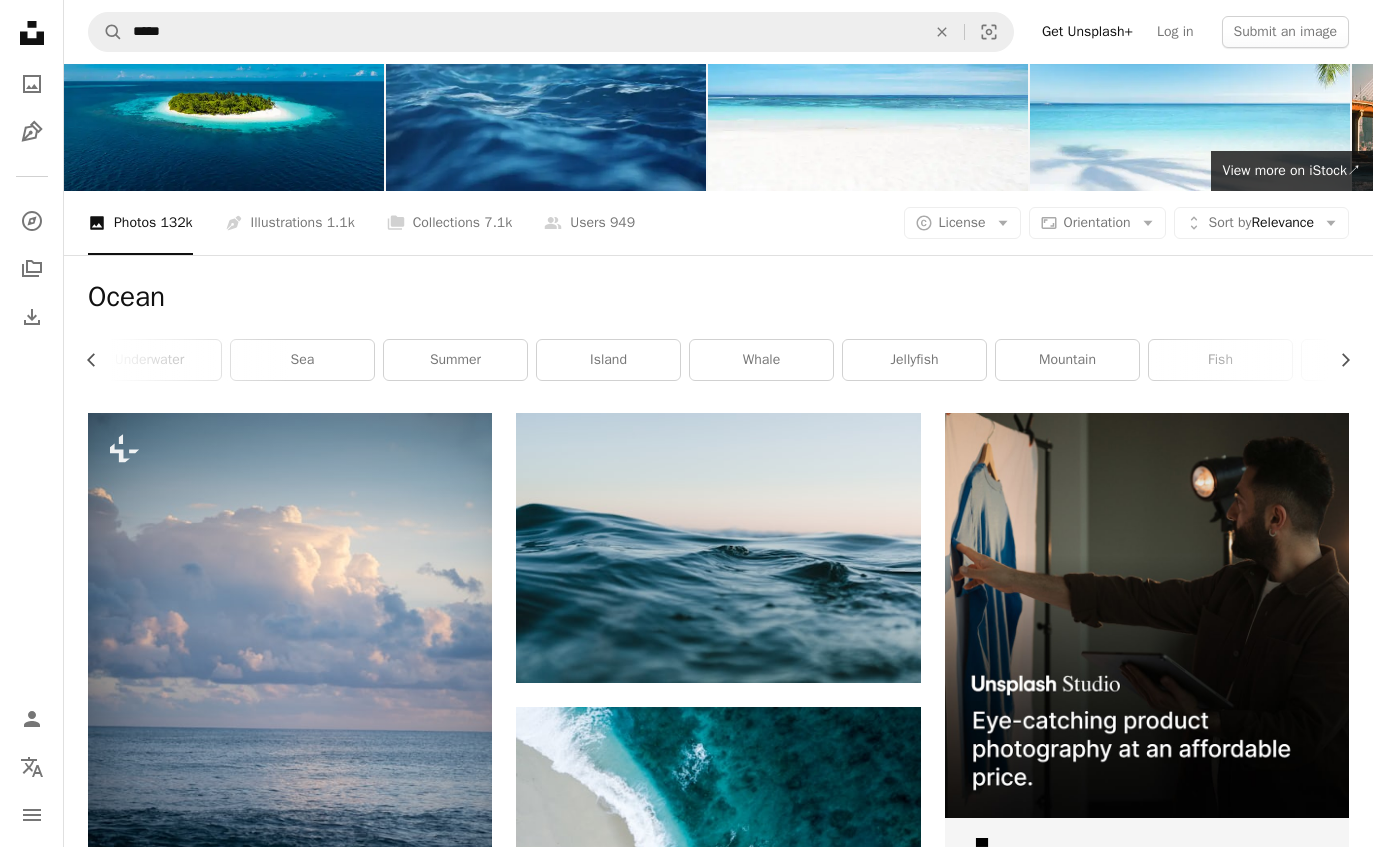 scroll, scrollTop: 0, scrollLeft: 0, axis: both 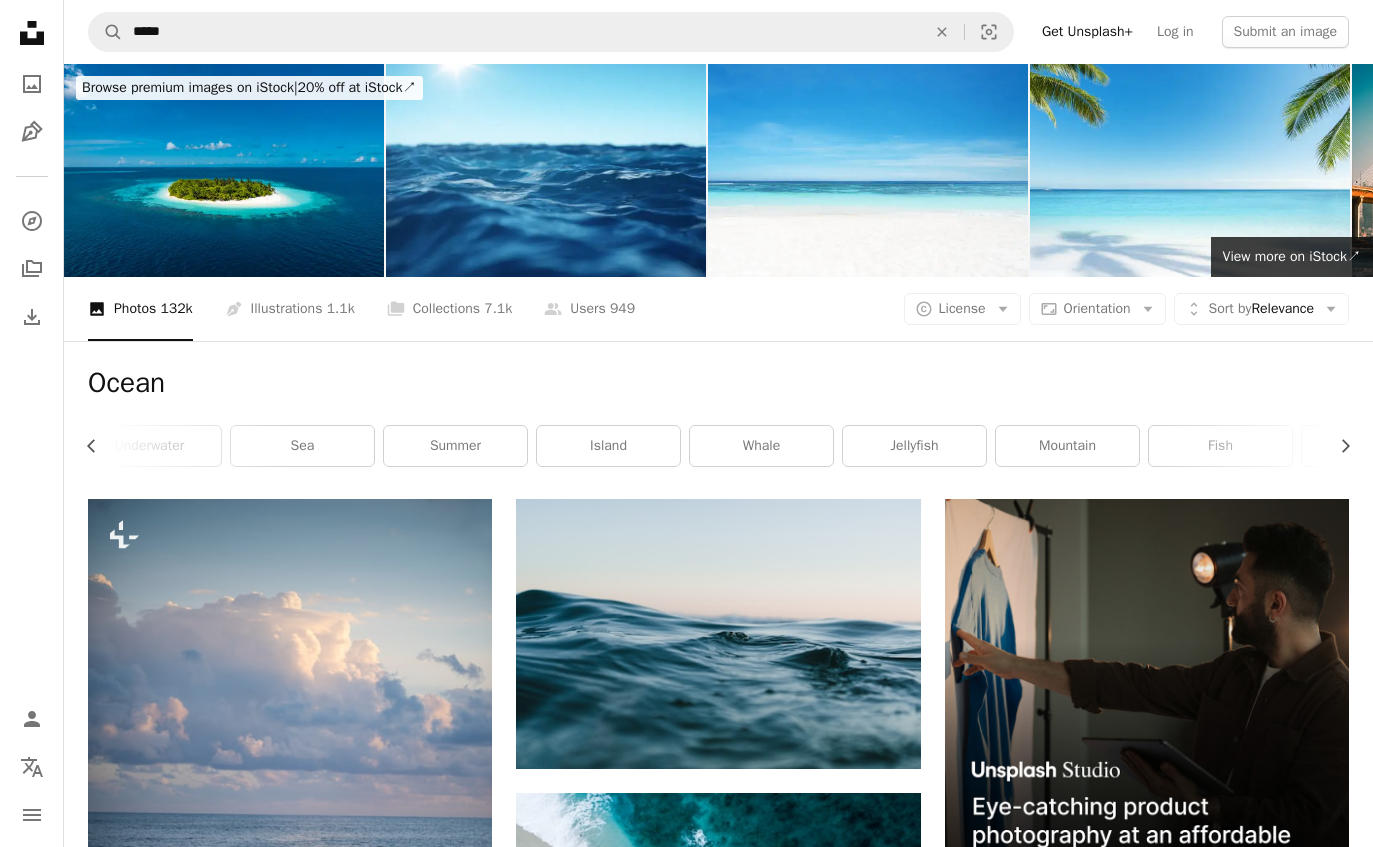 click on "jellyfish" at bounding box center (914, 446) 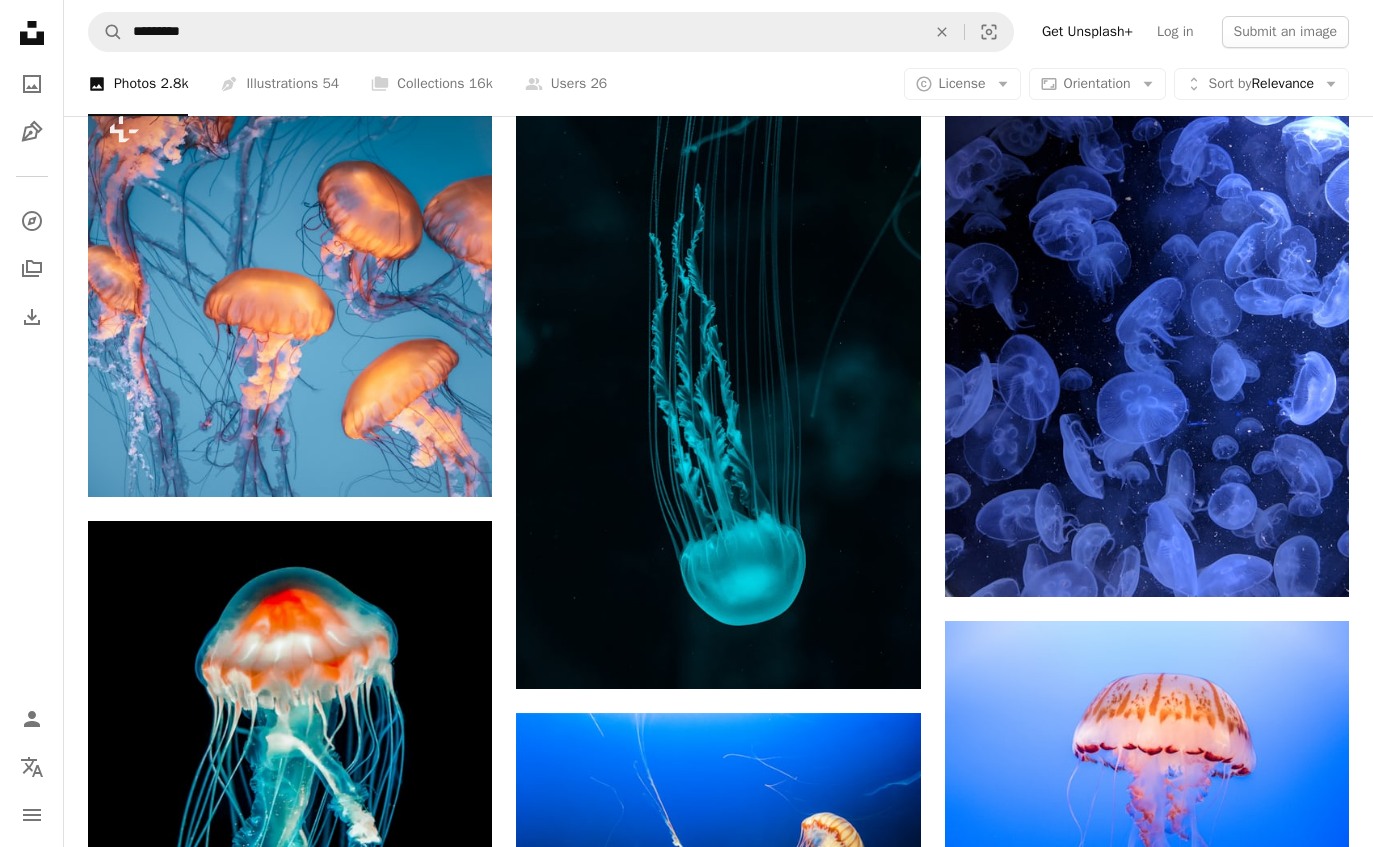 scroll, scrollTop: 1010, scrollLeft: 0, axis: vertical 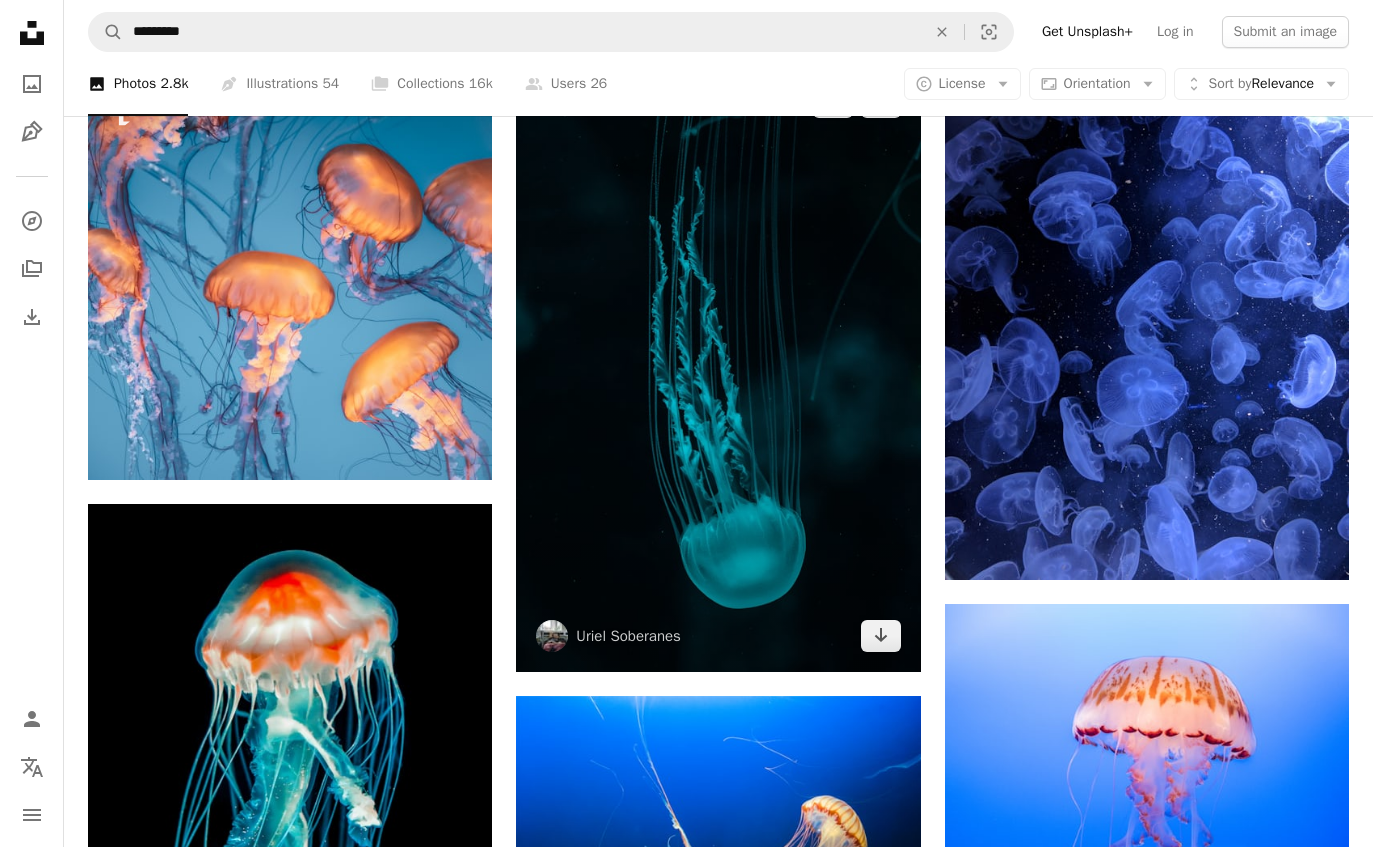 click on "Arrow pointing down" at bounding box center [881, 636] 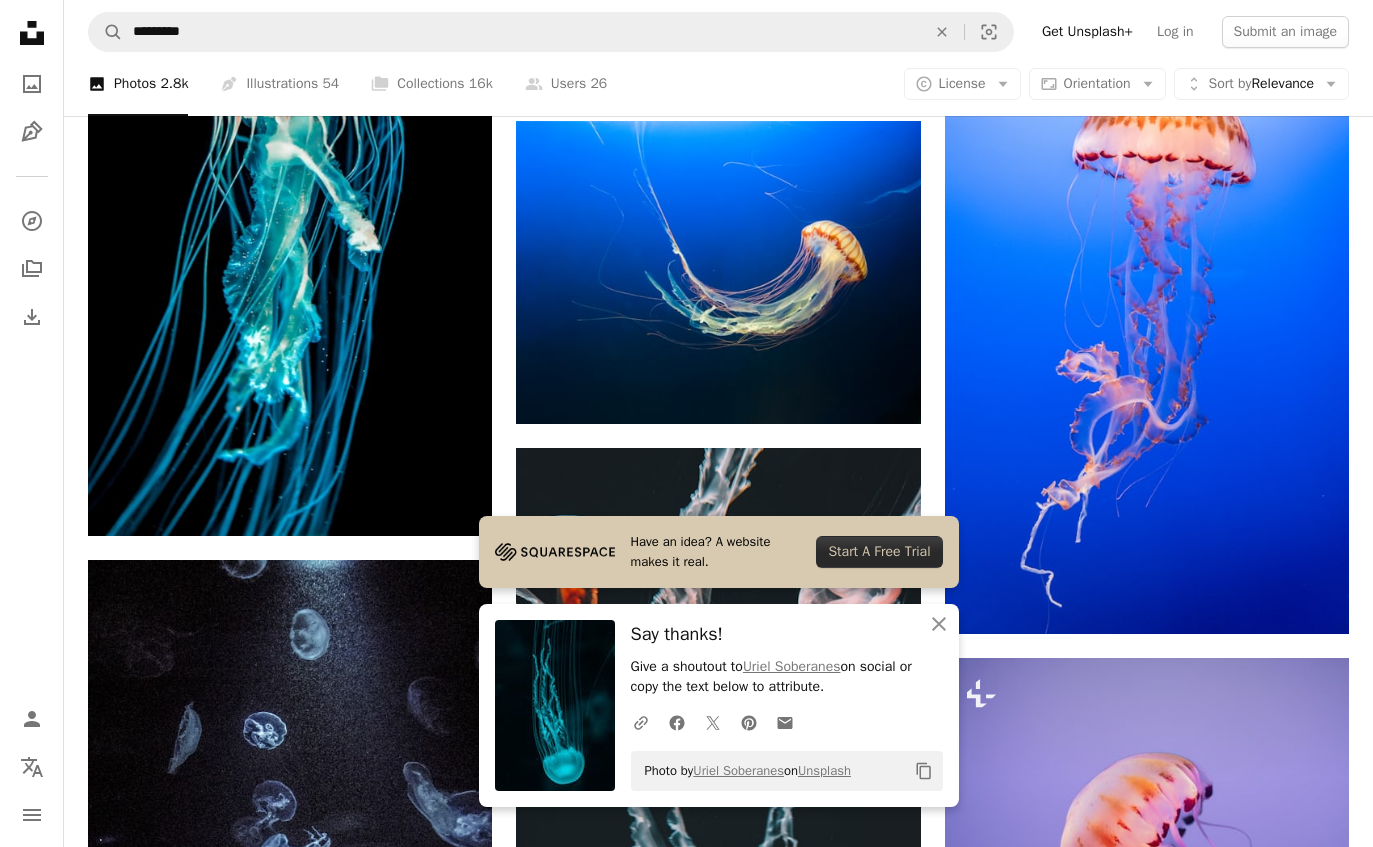 scroll, scrollTop: 1600, scrollLeft: 0, axis: vertical 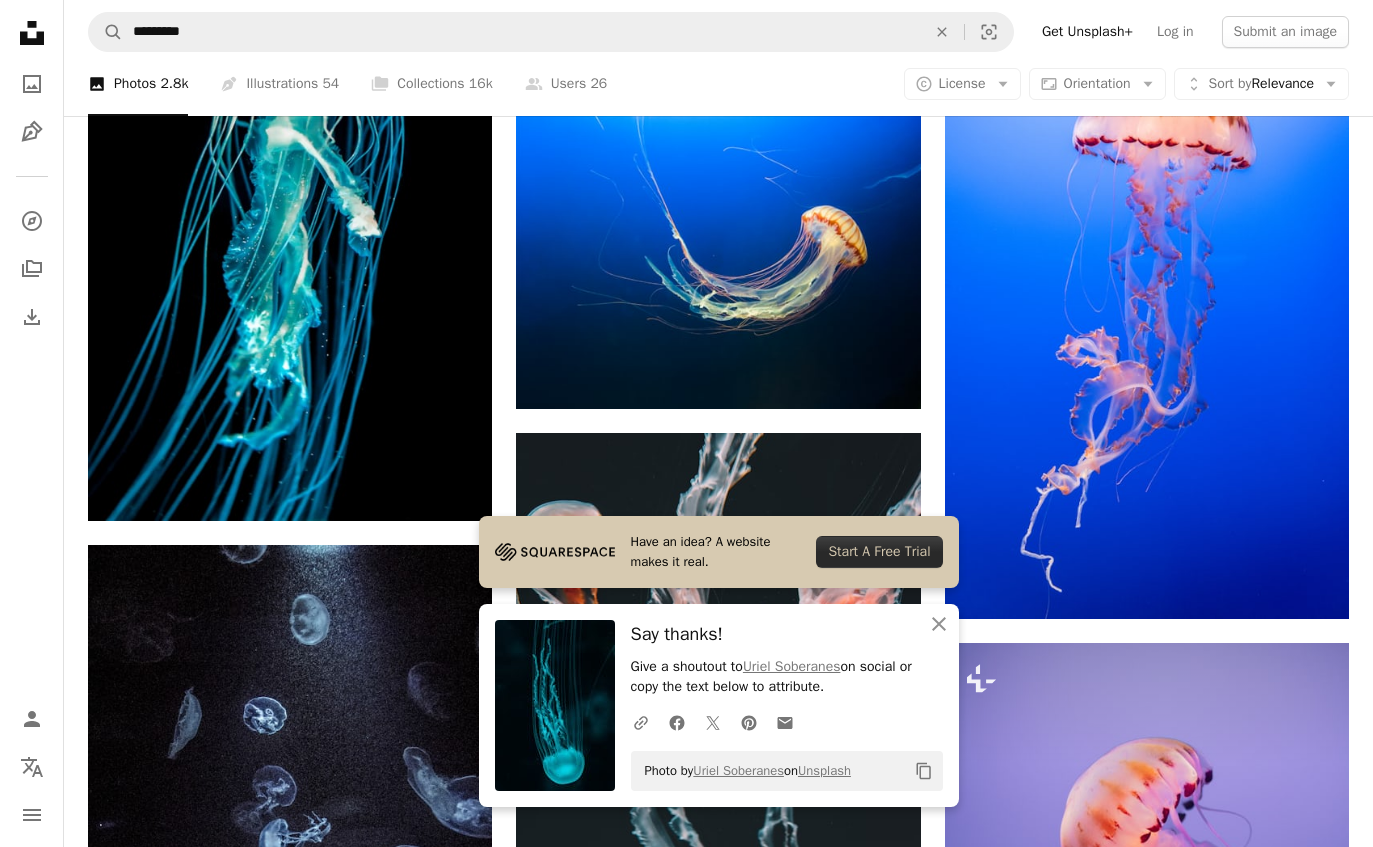 click 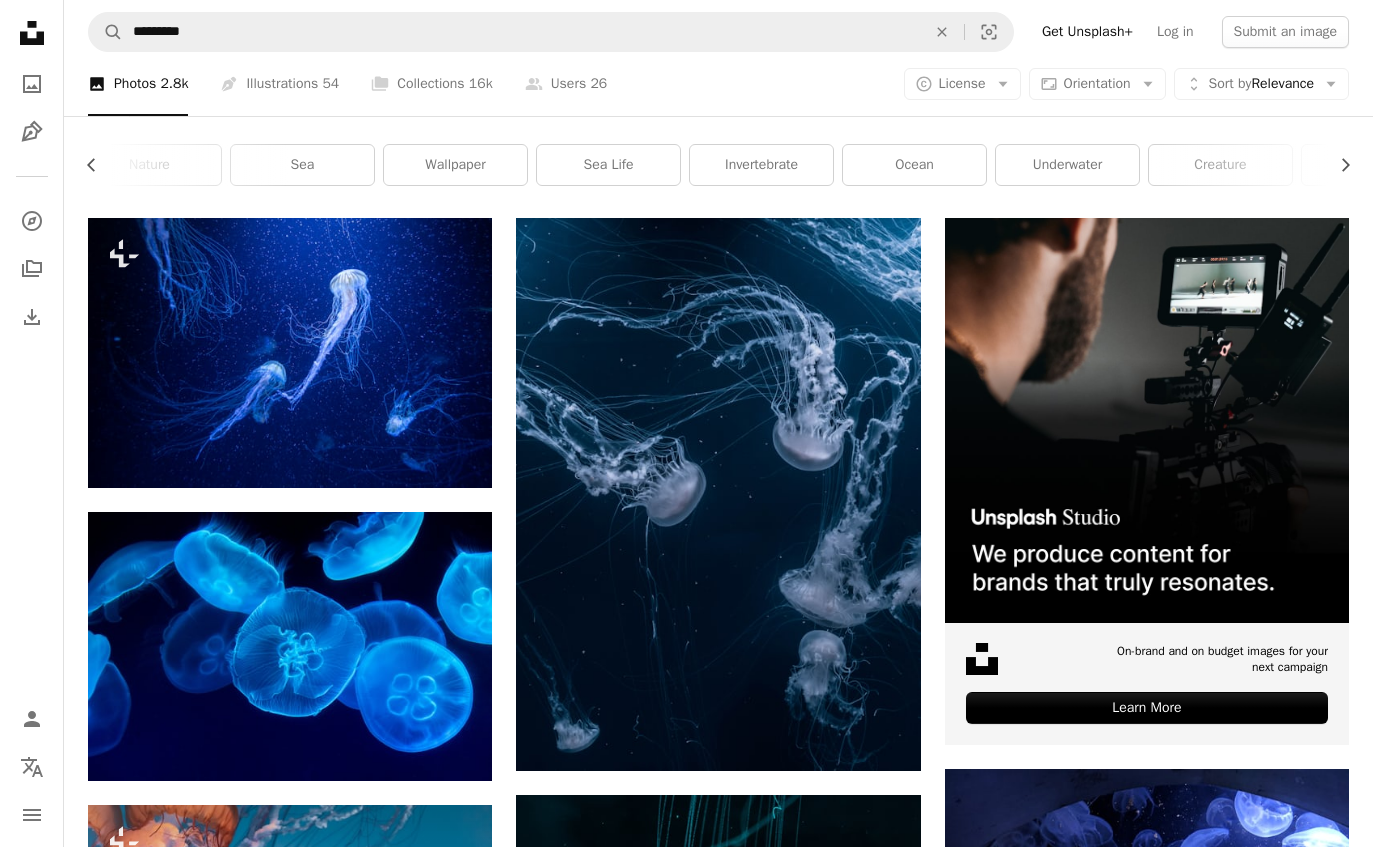 scroll, scrollTop: 0, scrollLeft: 0, axis: both 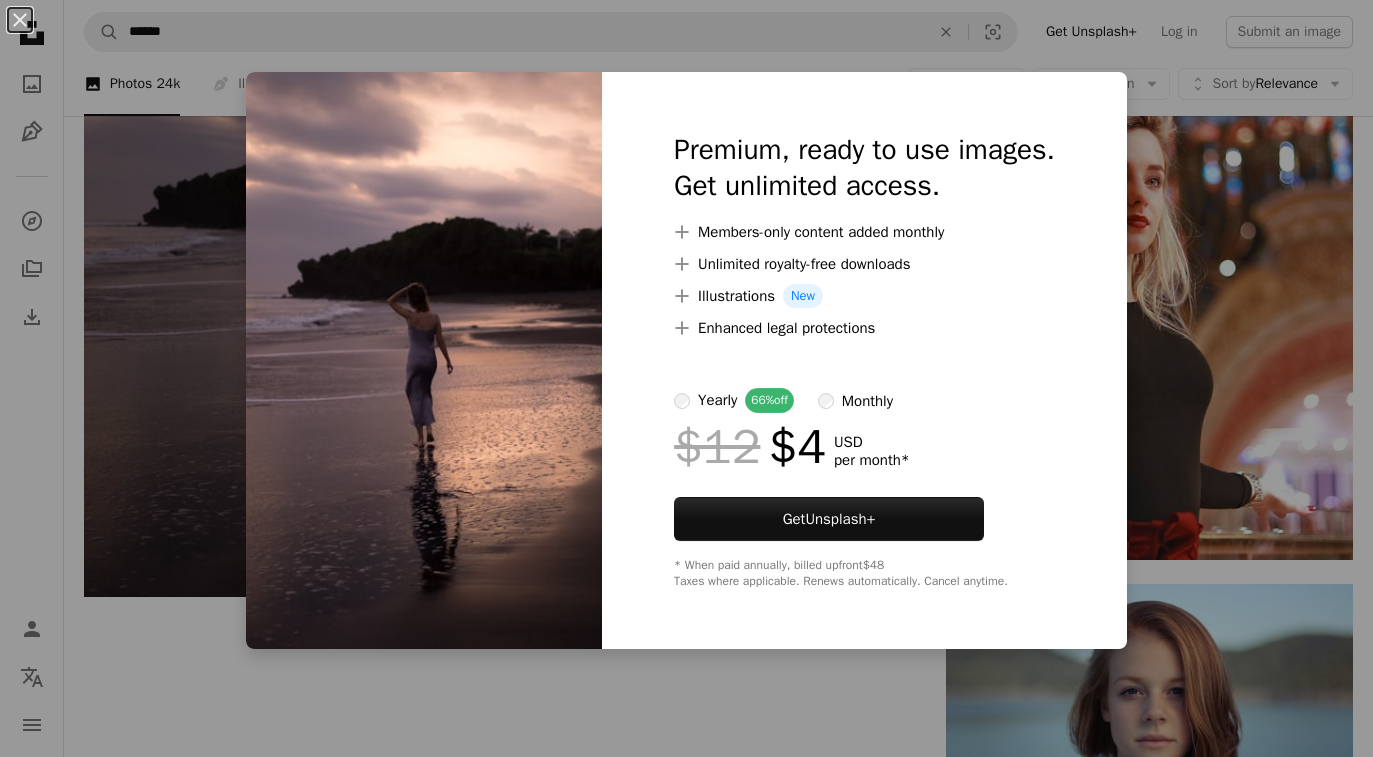 click on "An X shape Premium, ready to use images. Get unlimited access. A plus sign Members-only content added monthly A plus sign Unlimited royalty-free downloads A plus sign Illustrations  New A plus sign Enhanced legal protections yearly 66%  off monthly $12   $4 USD per month * Get  Unsplash+ * When paid annually, billed upfront  $48 Taxes where applicable. Renews automatically. Cancel anytime." at bounding box center (686, 378) 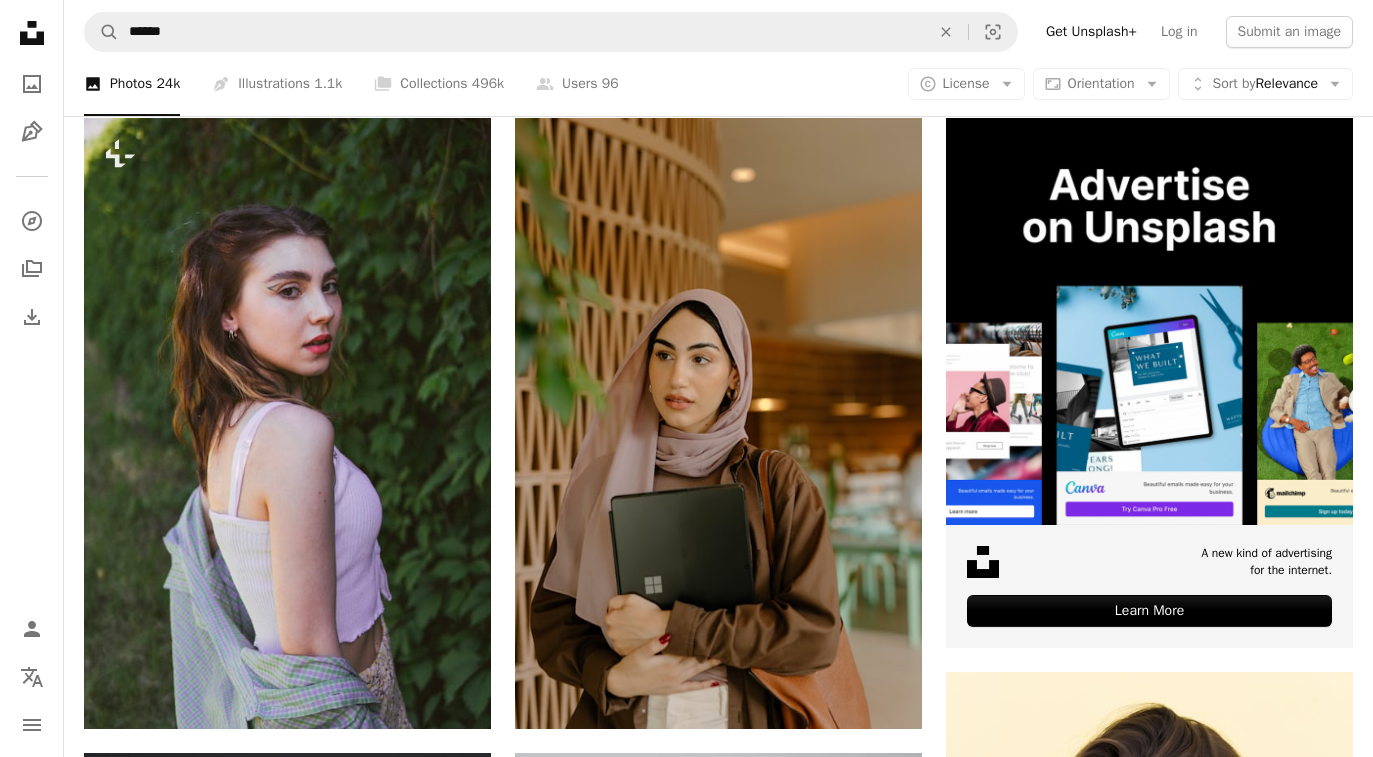 scroll, scrollTop: 0, scrollLeft: 0, axis: both 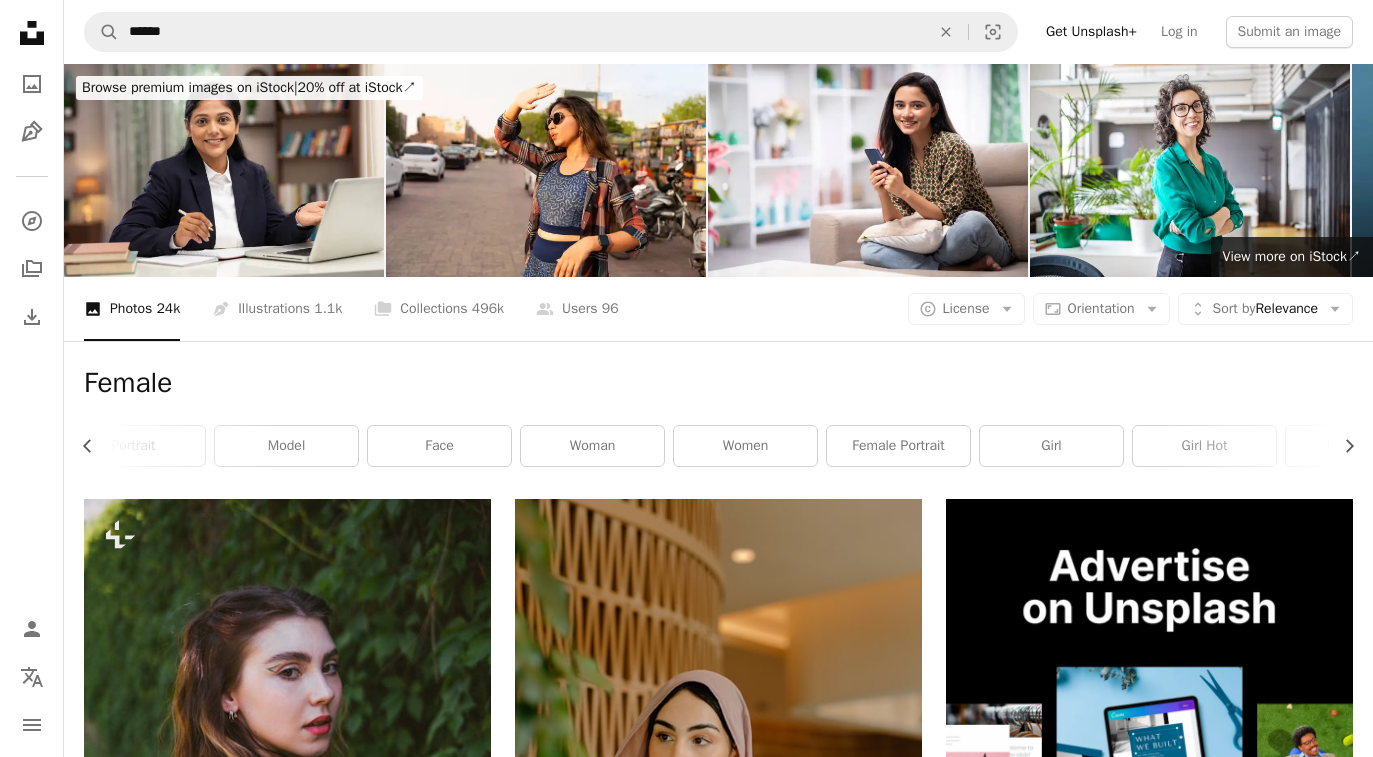 click on "woman" at bounding box center [592, 446] 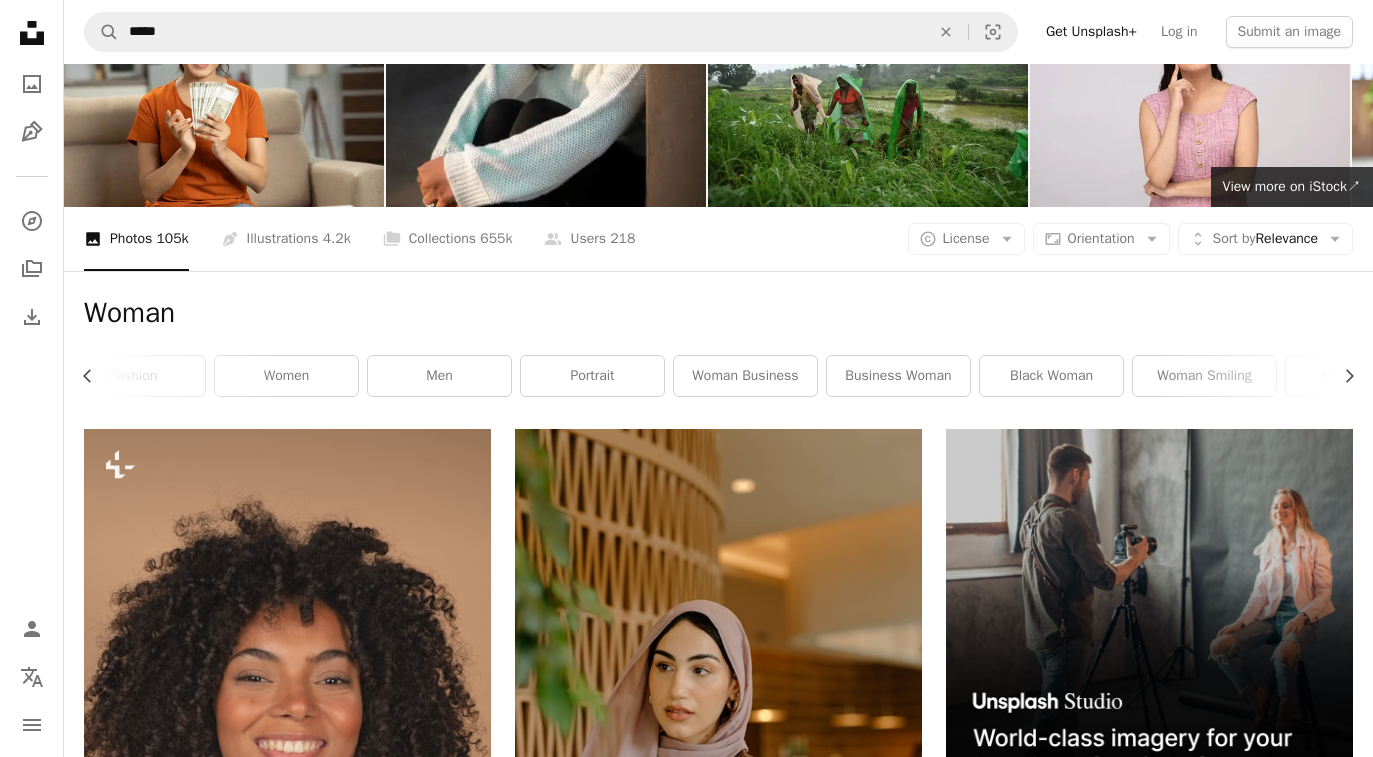 scroll, scrollTop: 66, scrollLeft: 0, axis: vertical 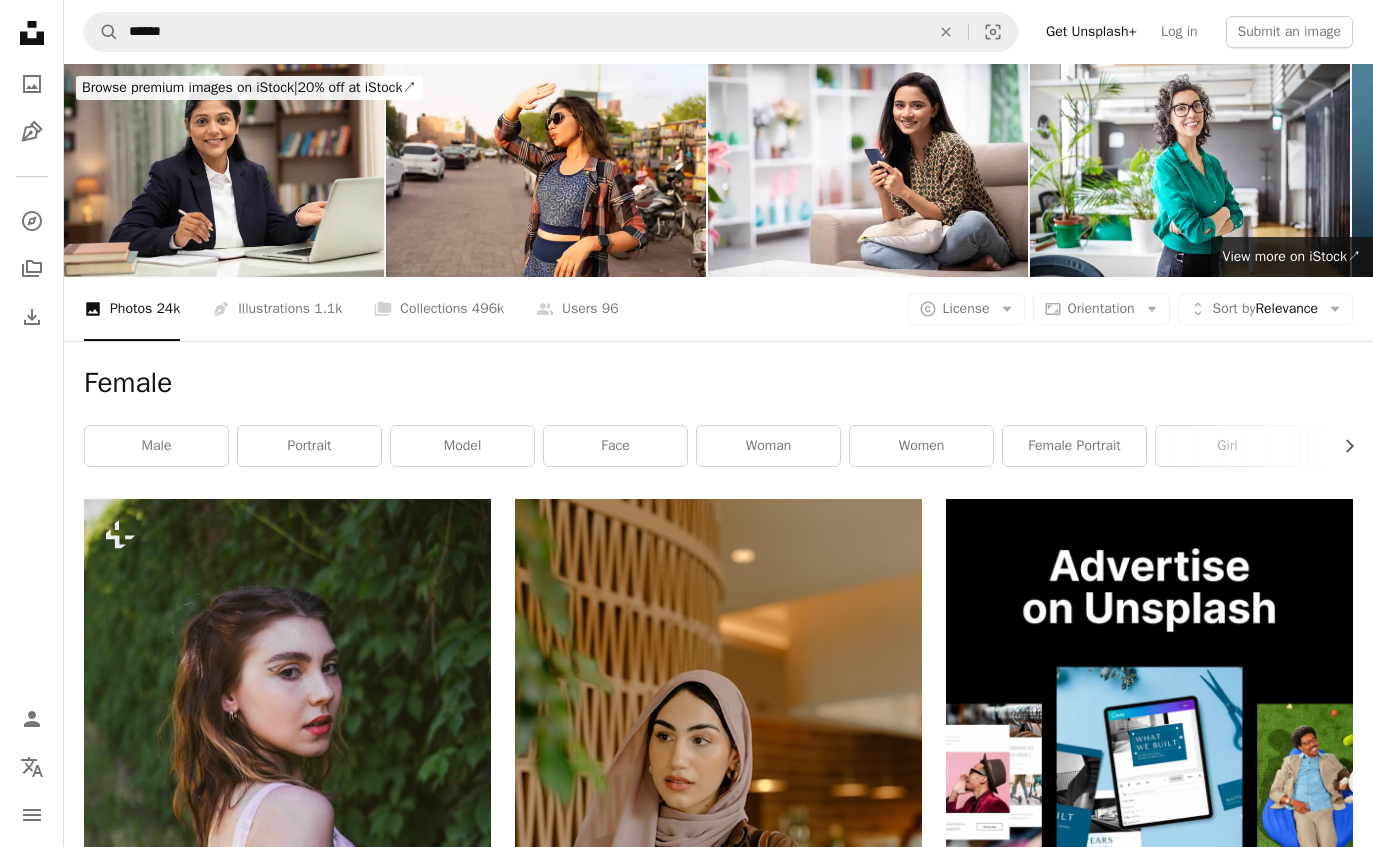 click on "women" at bounding box center (921, 446) 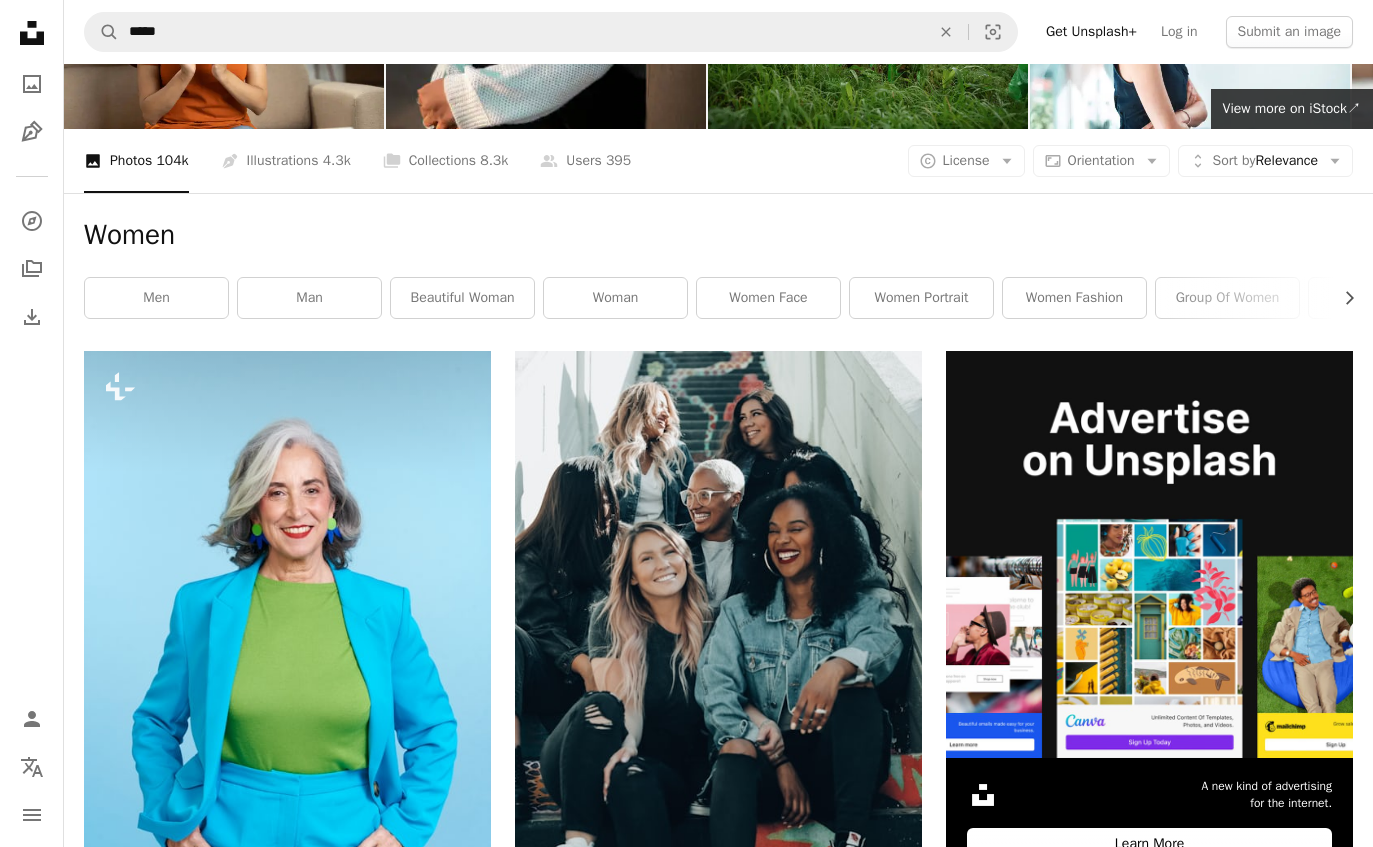 scroll, scrollTop: 0, scrollLeft: 0, axis: both 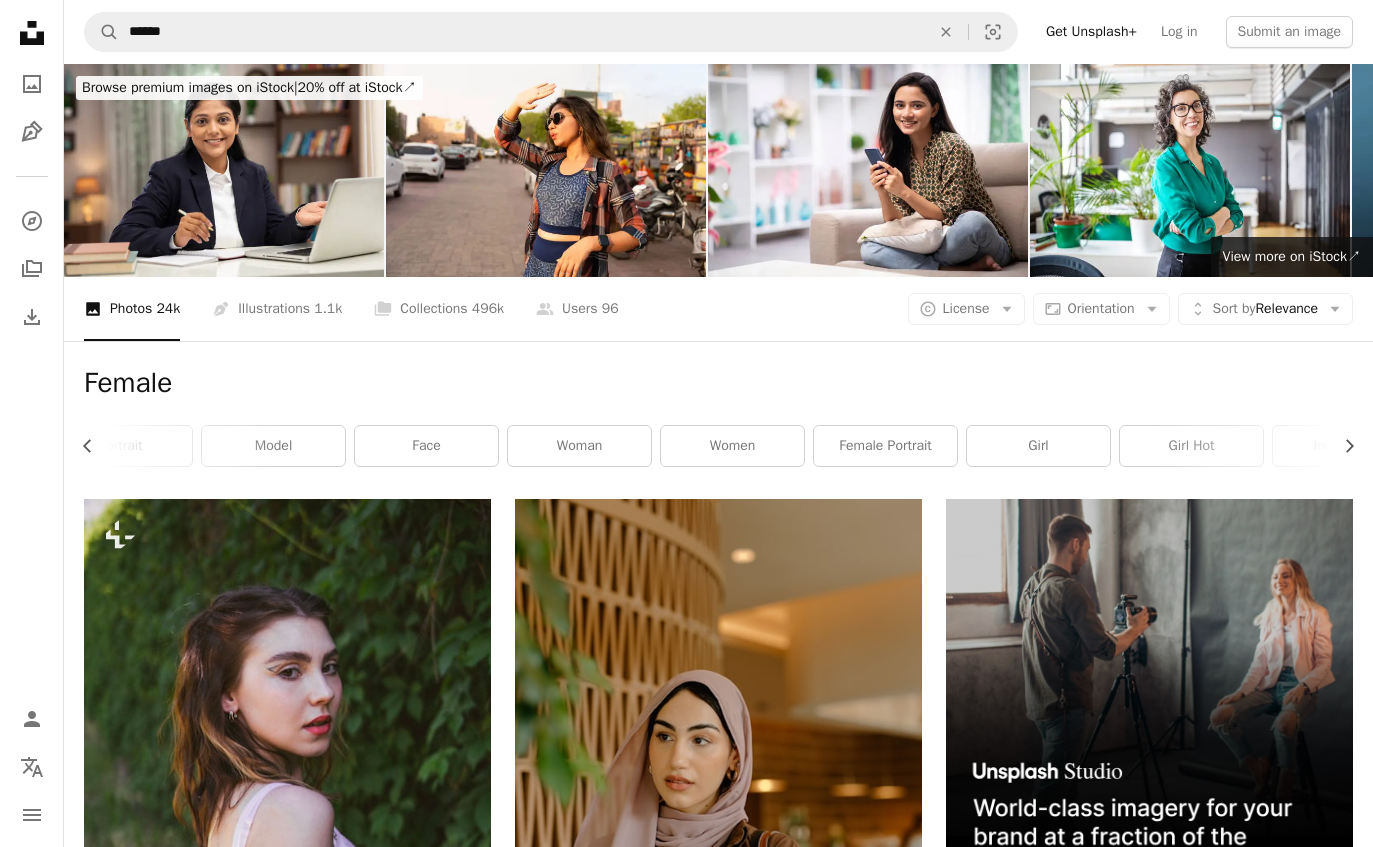 click on "girl hot" at bounding box center [1191, 446] 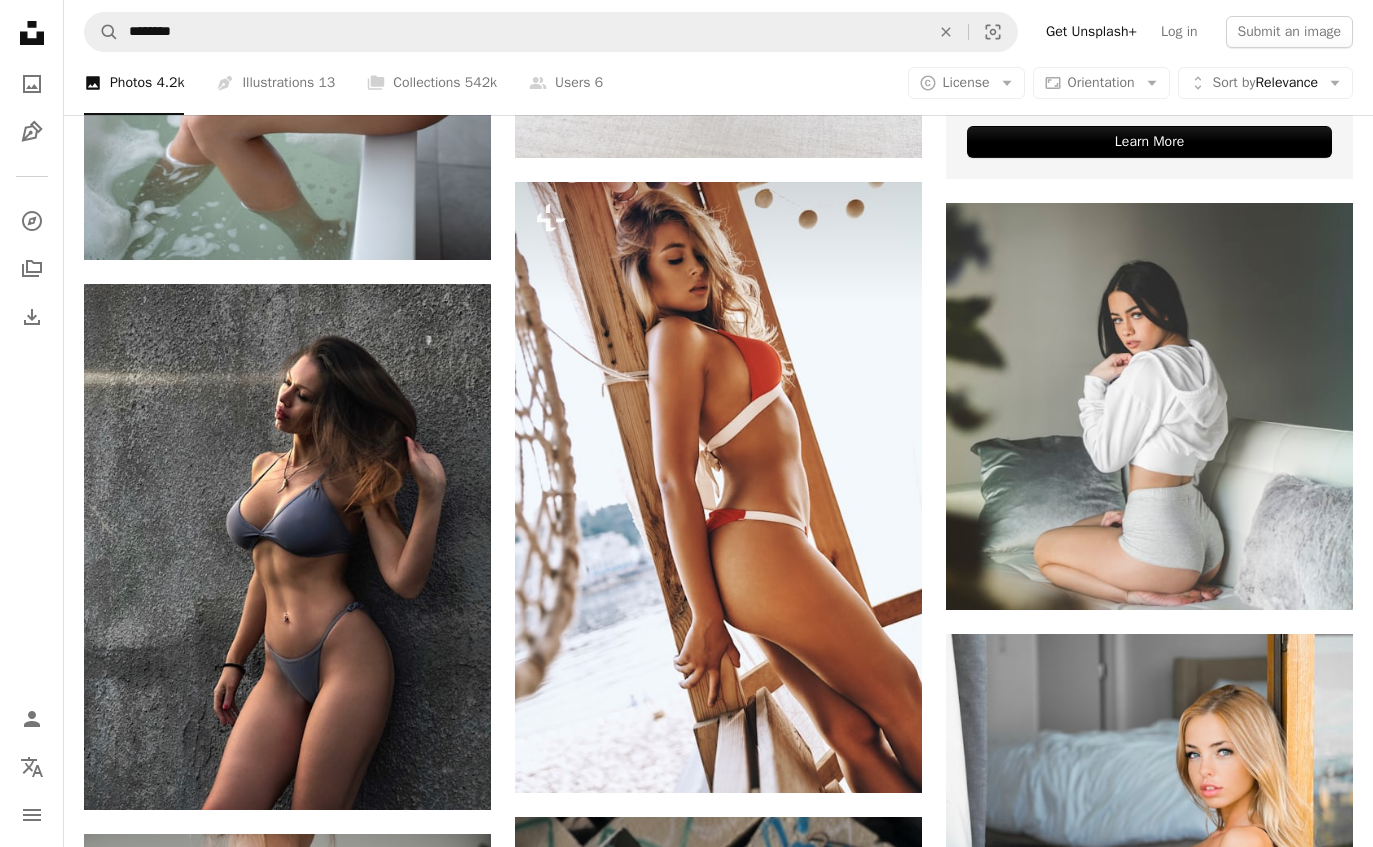 scroll, scrollTop: 852, scrollLeft: 0, axis: vertical 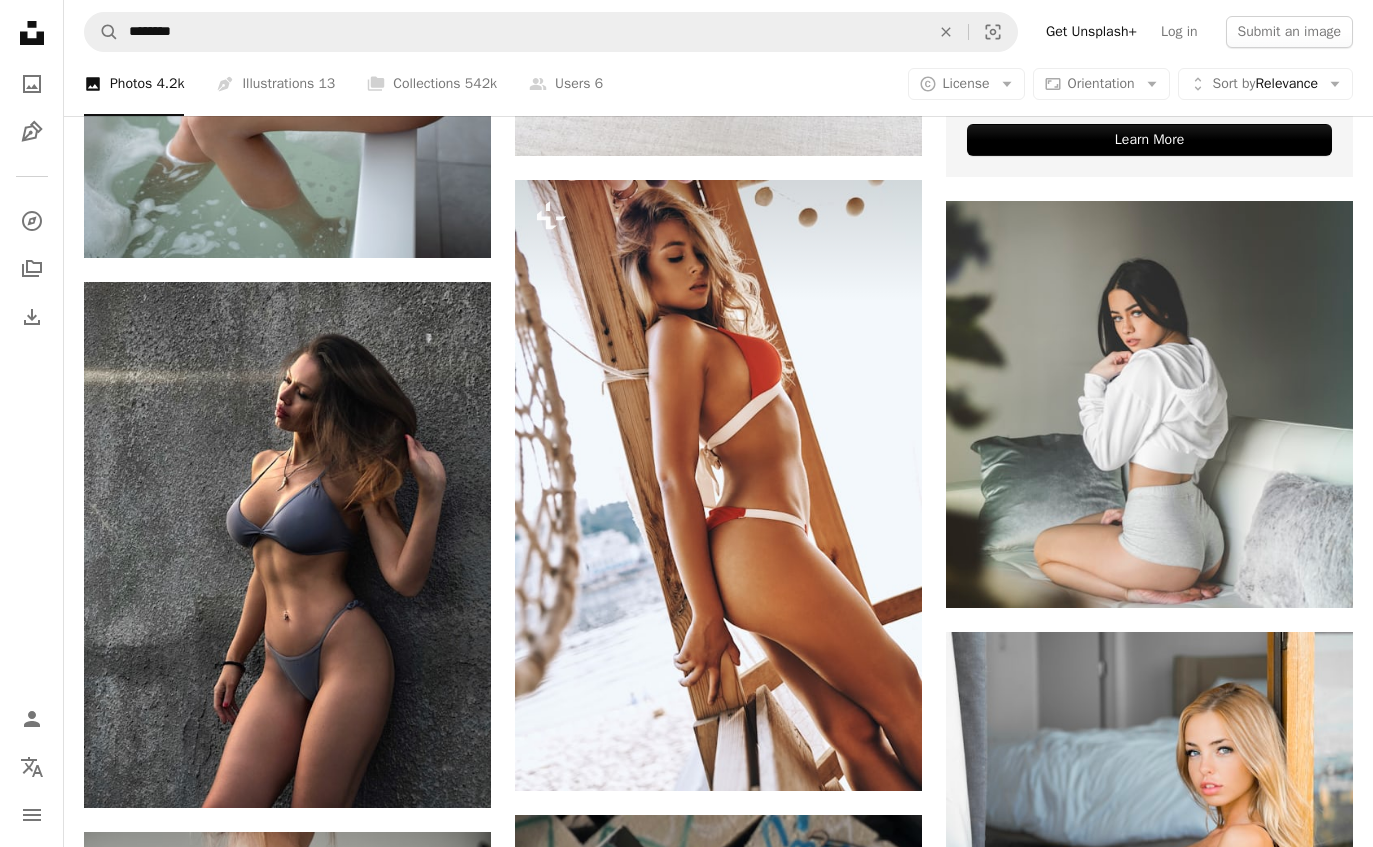 click 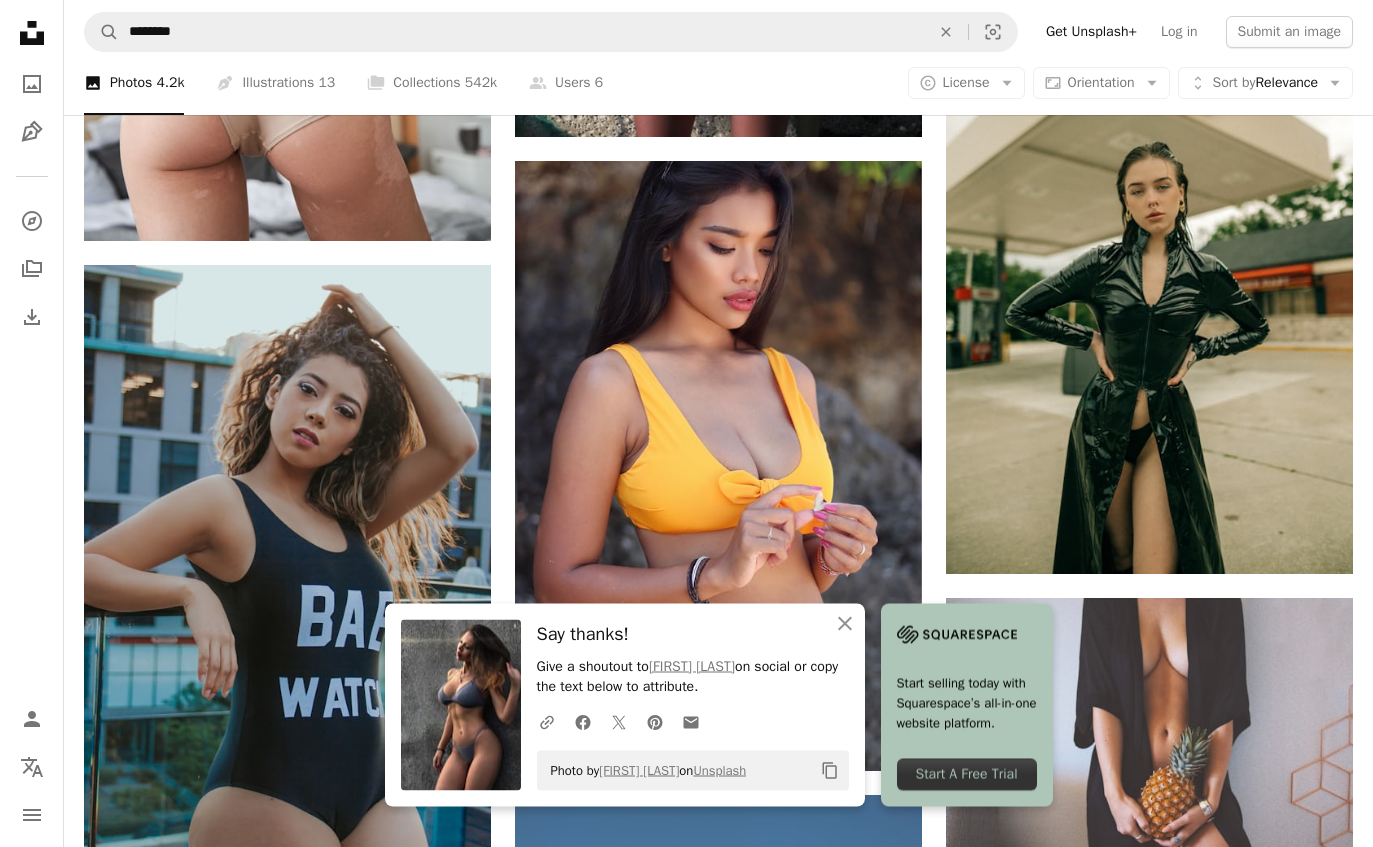 scroll, scrollTop: 2054, scrollLeft: 0, axis: vertical 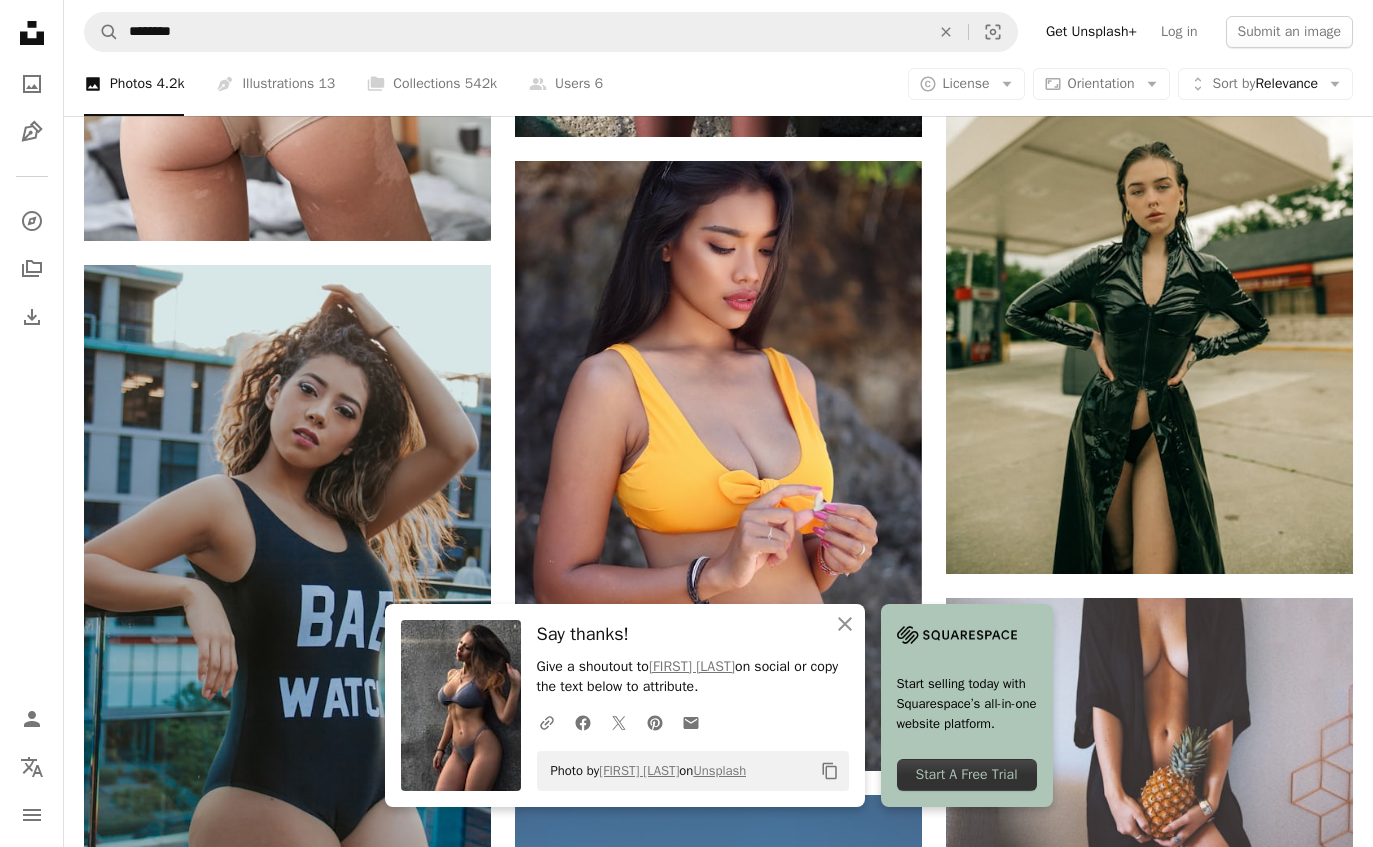click on "An X shape" 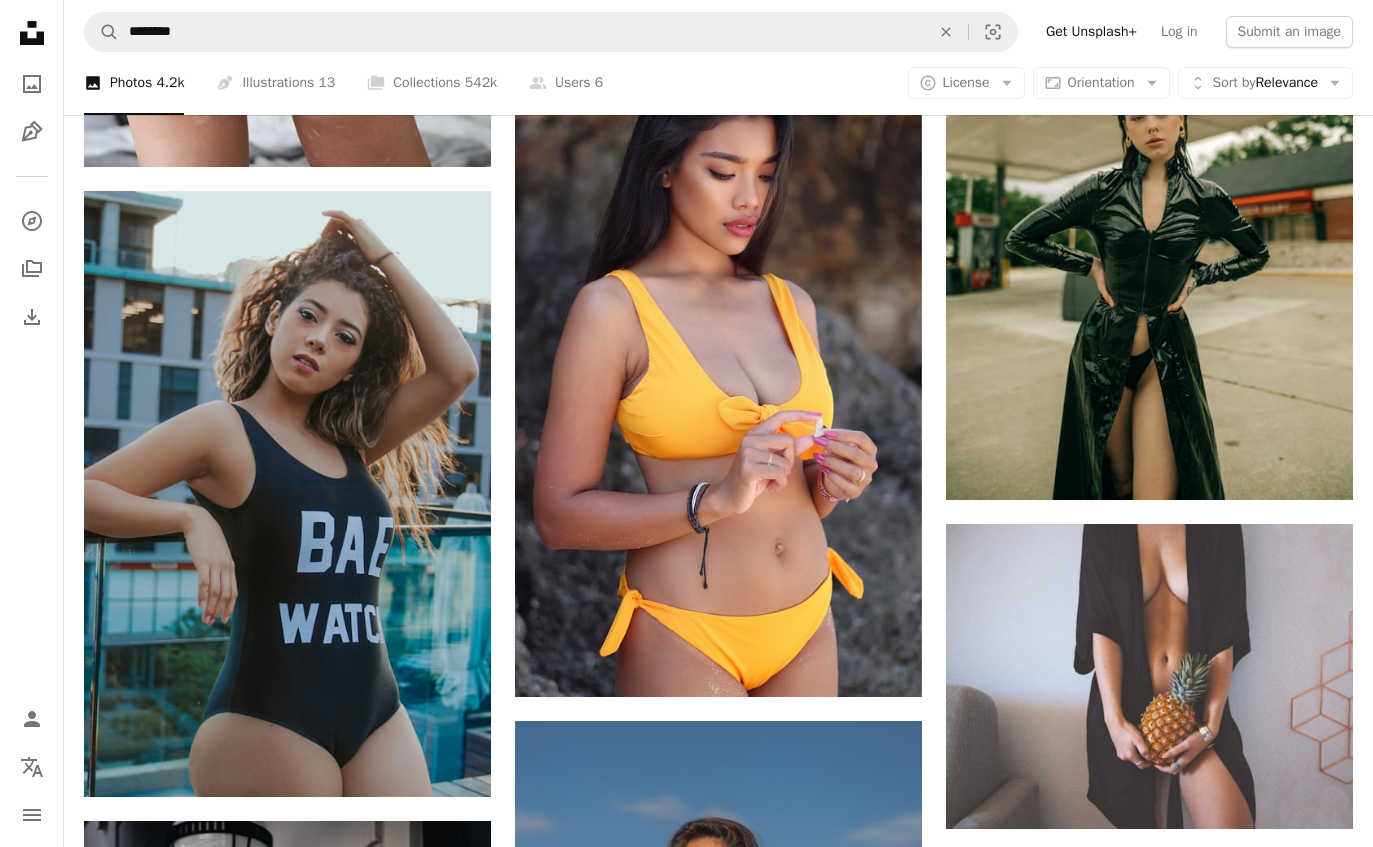 scroll, scrollTop: 2126, scrollLeft: 0, axis: vertical 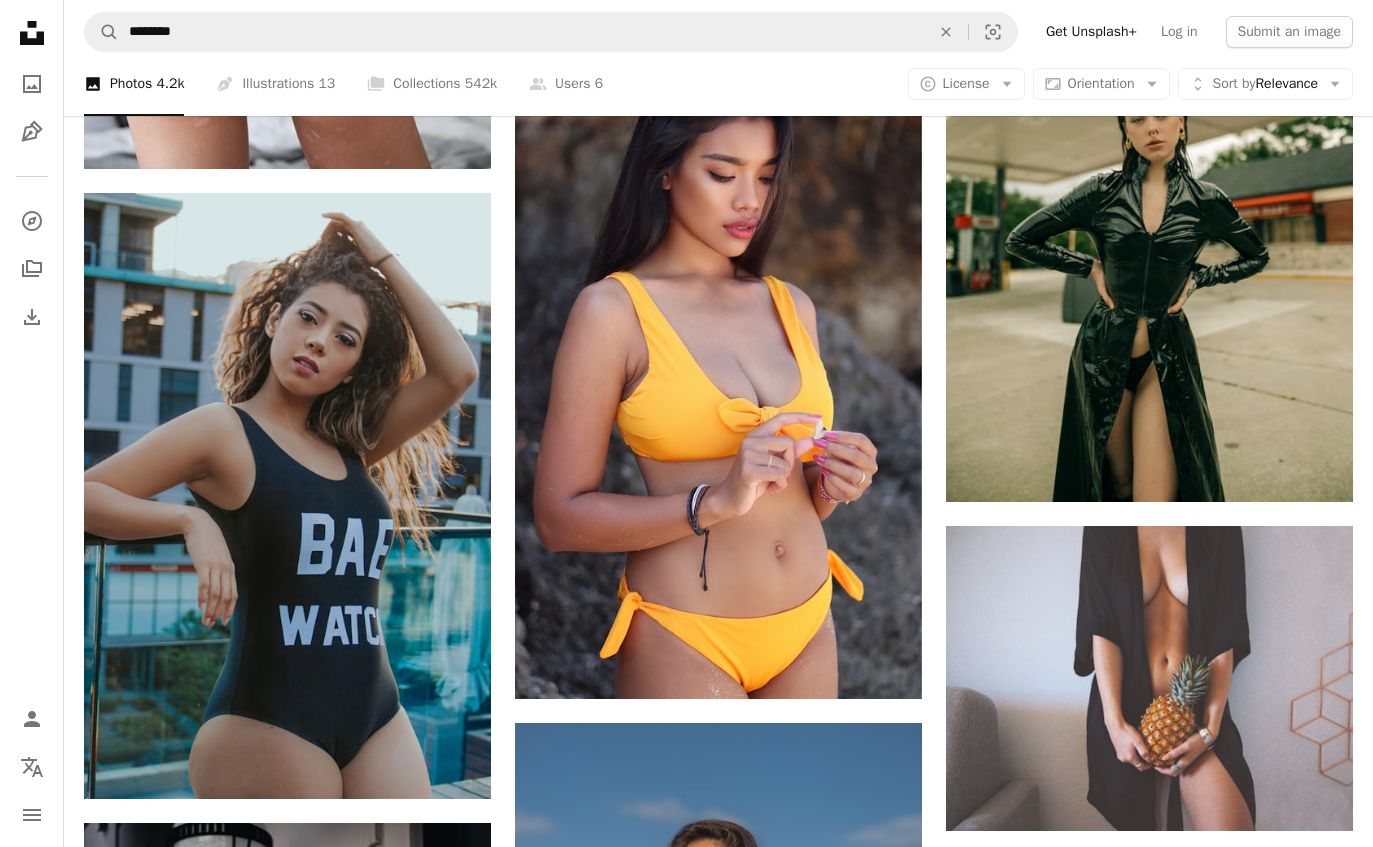 click on "Arrow pointing down" at bounding box center (882, 663) 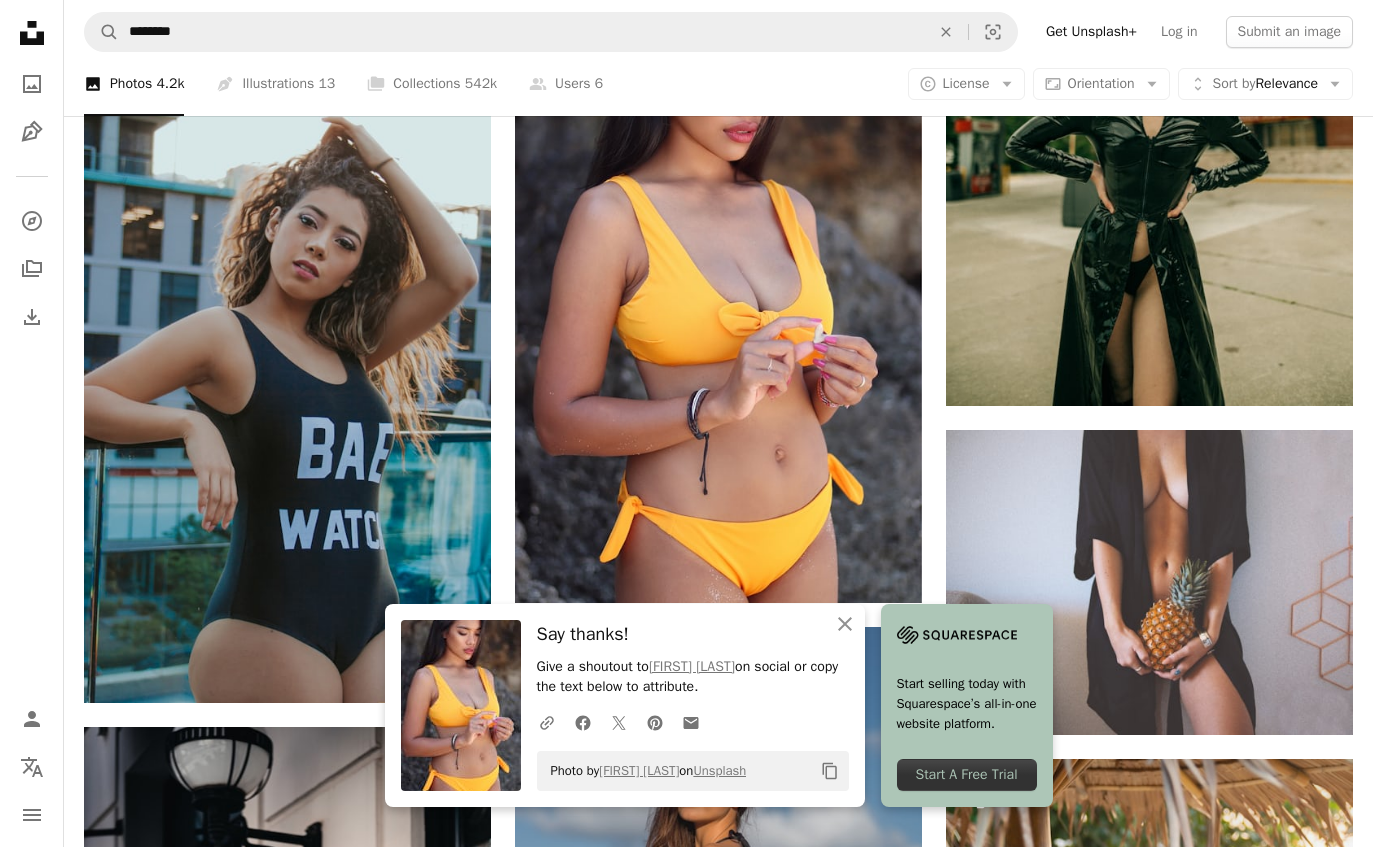 click on "An X shape" 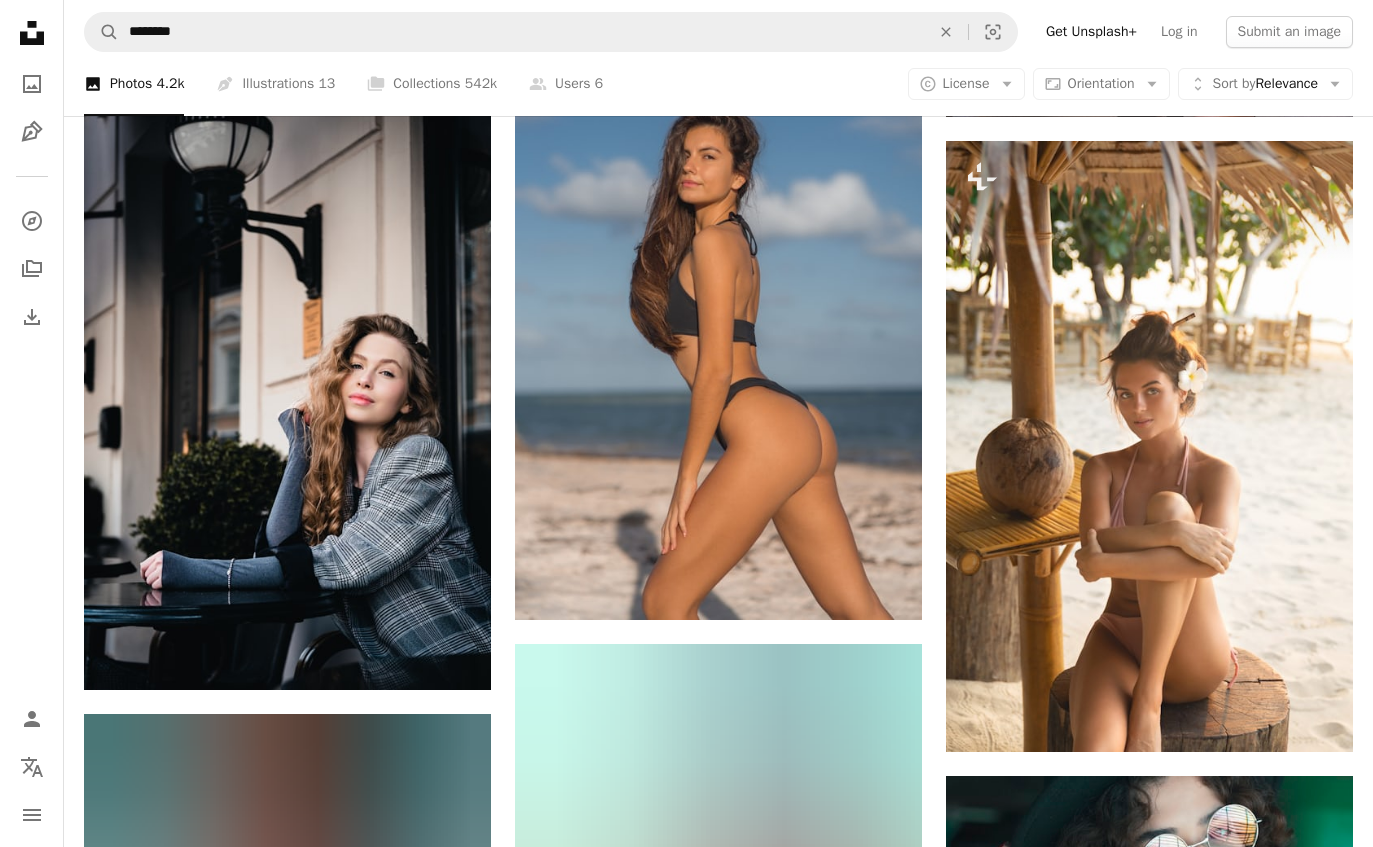 scroll, scrollTop: 2839, scrollLeft: 0, axis: vertical 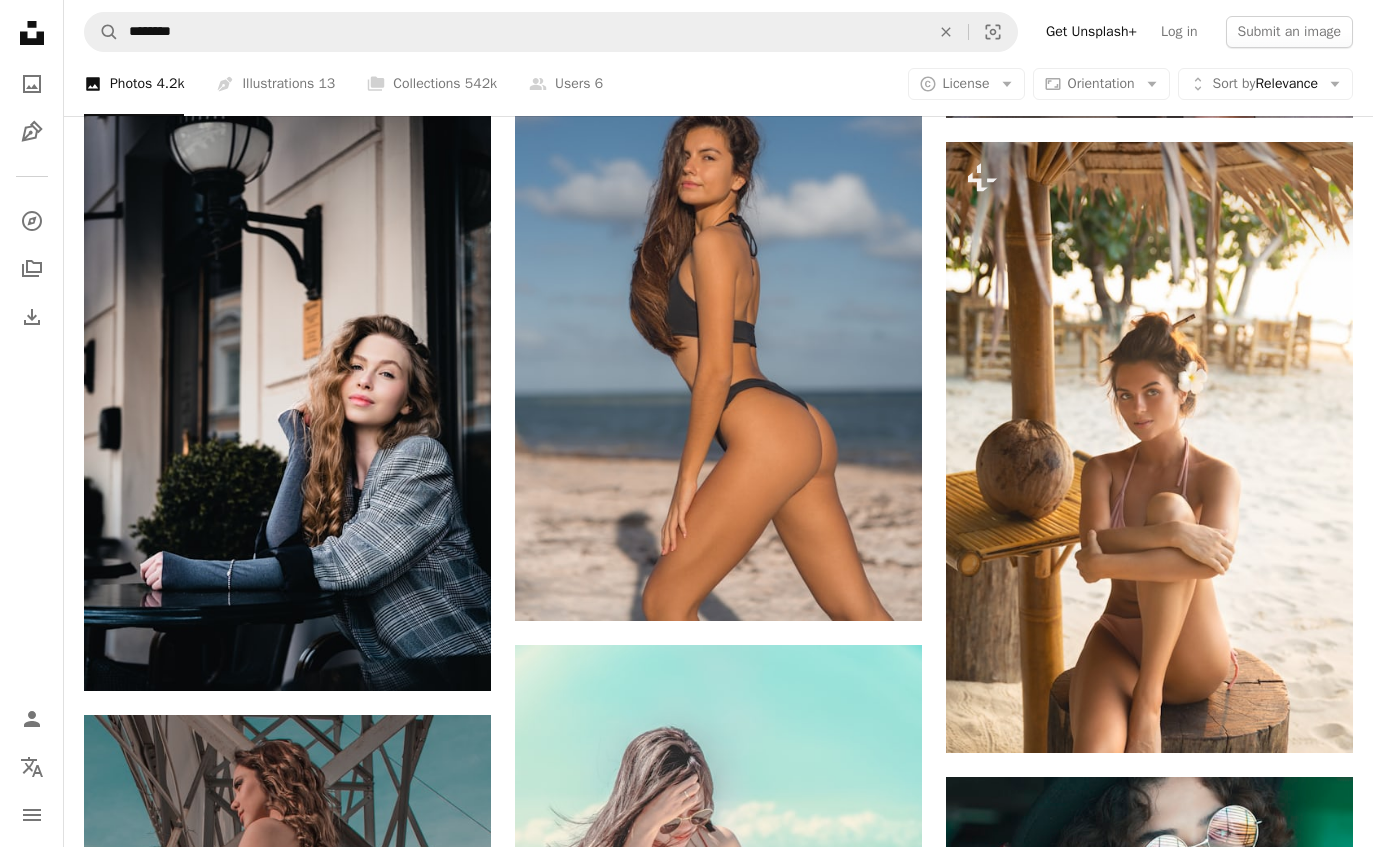 click on "Arrow pointing down" 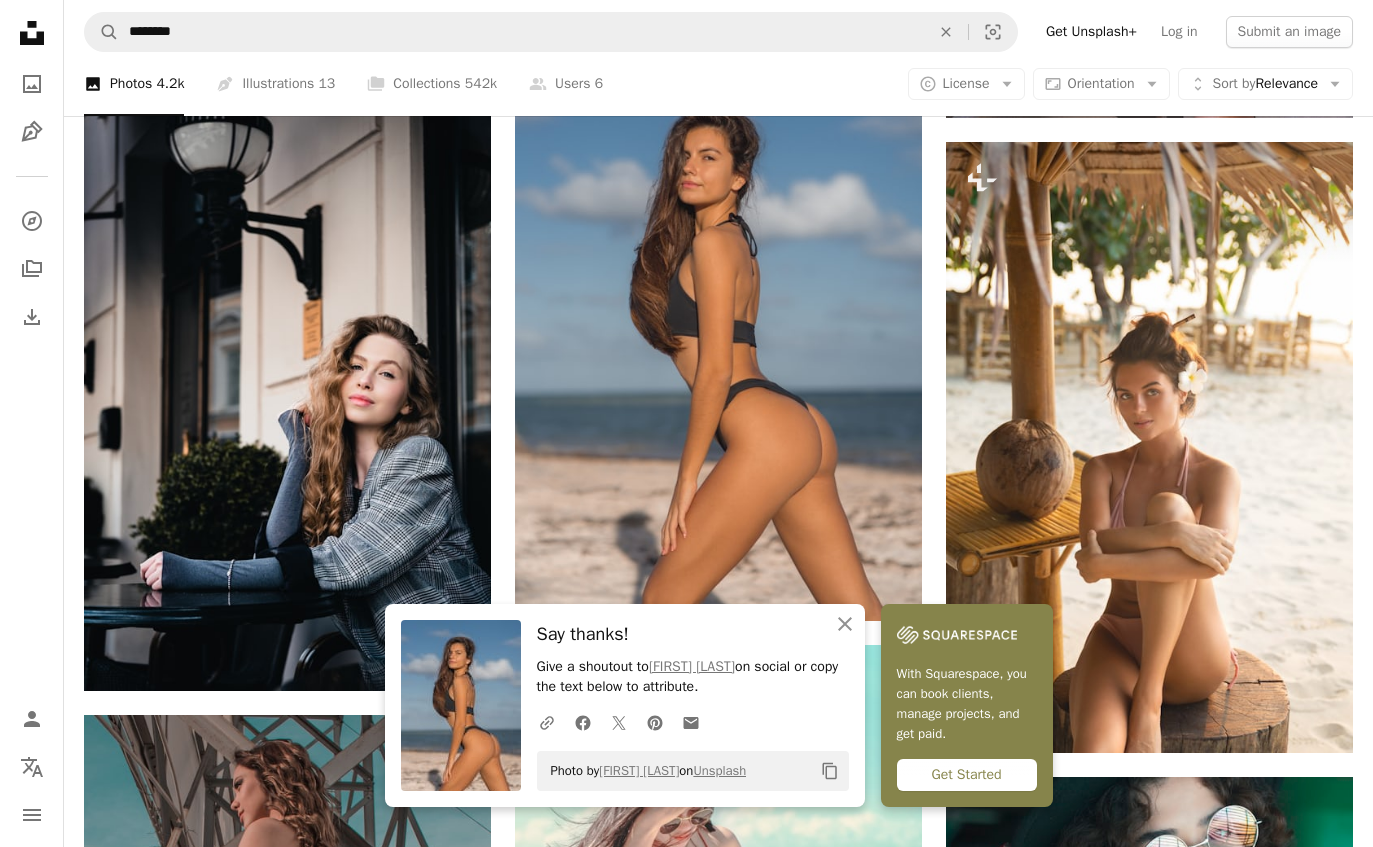 click on "Arrow pointing down" at bounding box center (882, 585) 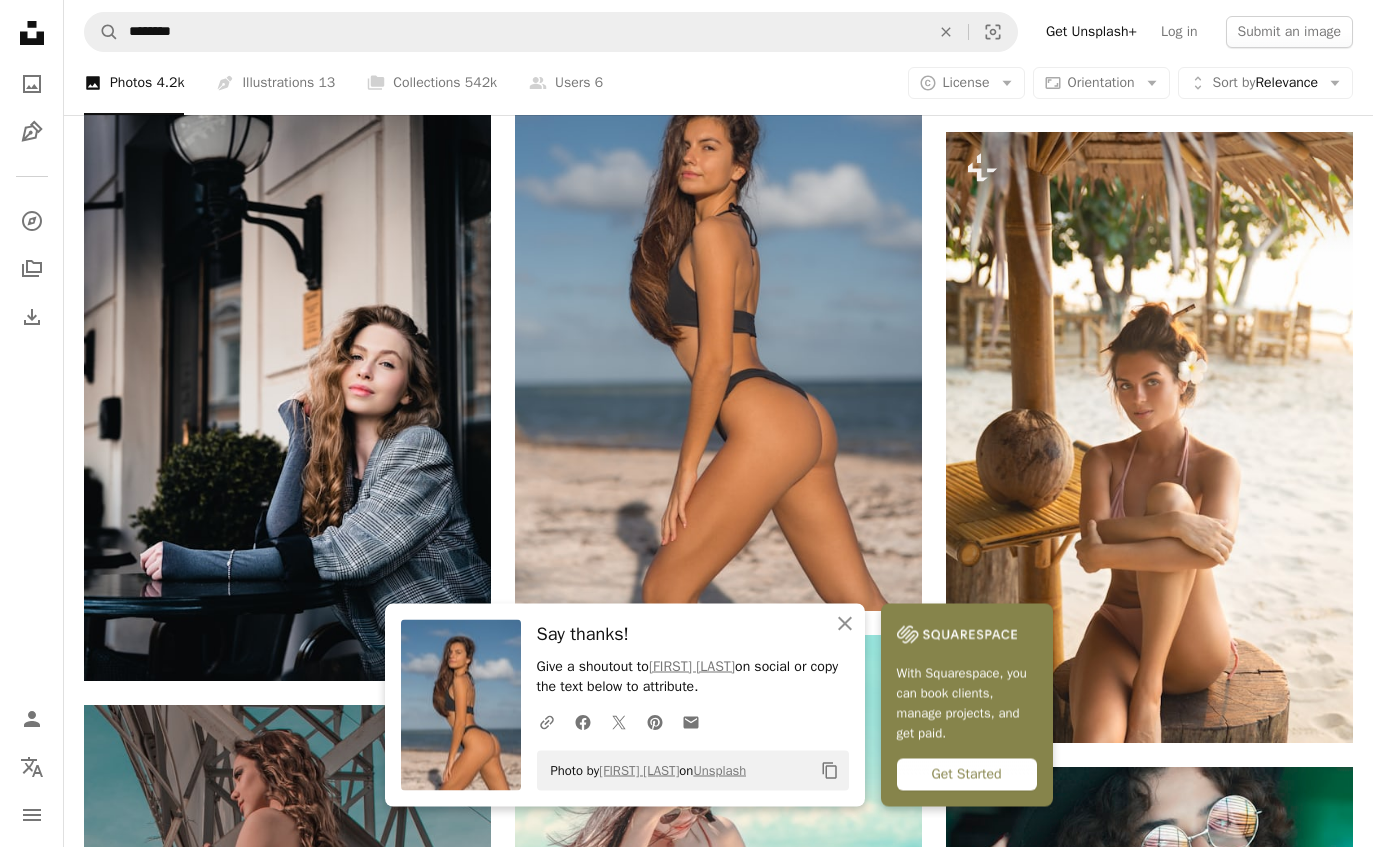 scroll, scrollTop: 2849, scrollLeft: 0, axis: vertical 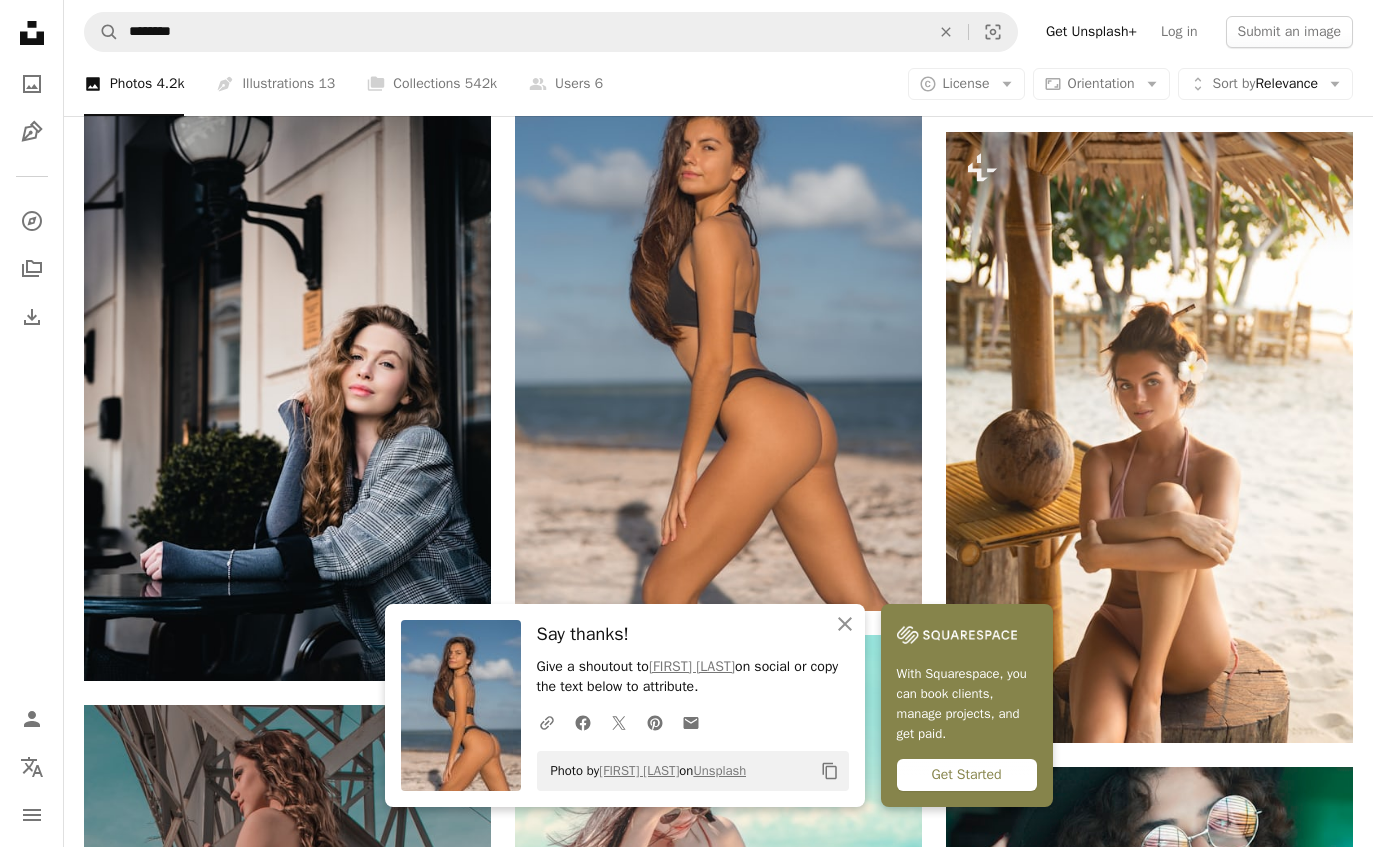 click on "Arrow pointing down" 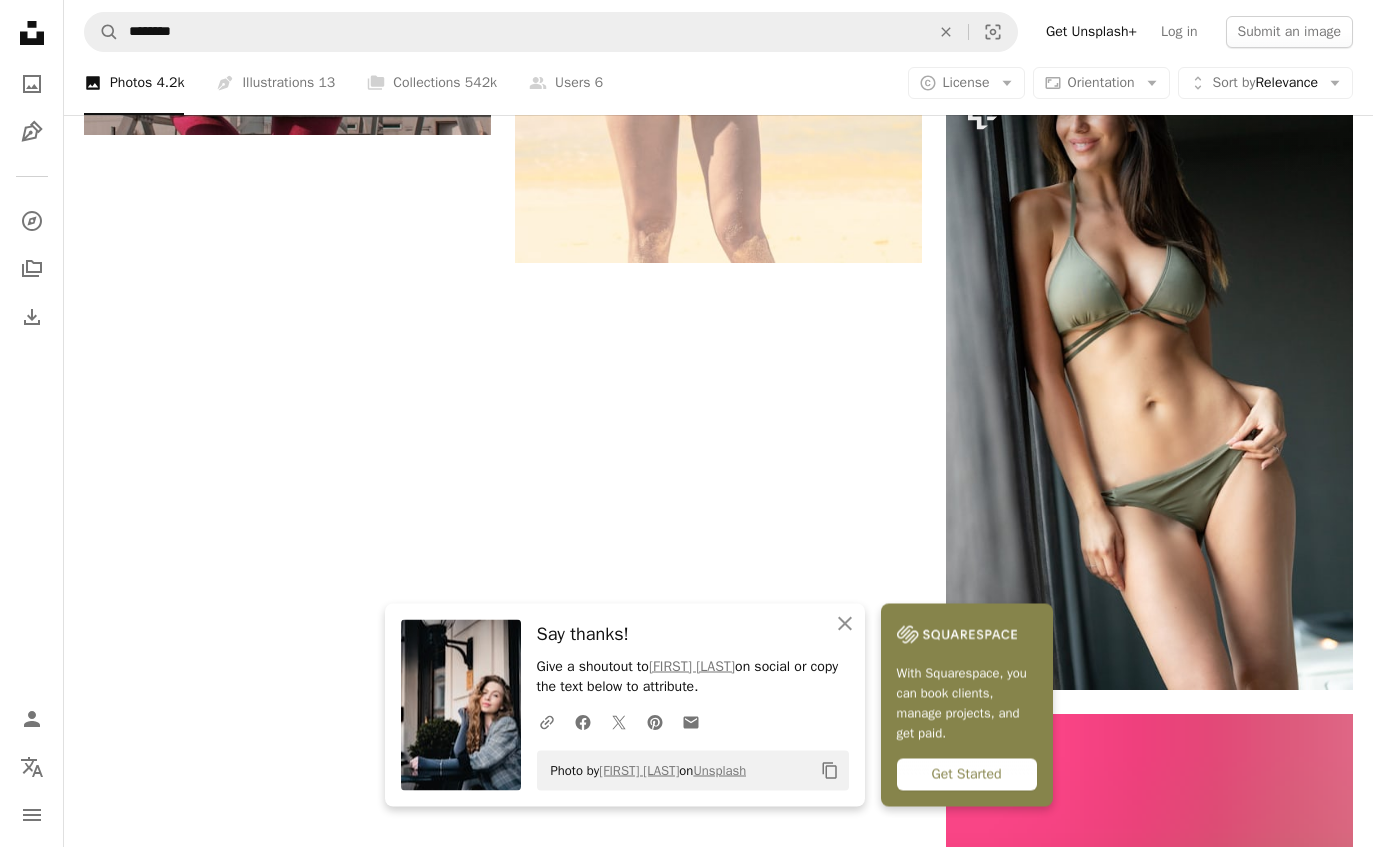 scroll, scrollTop: 3831, scrollLeft: 0, axis: vertical 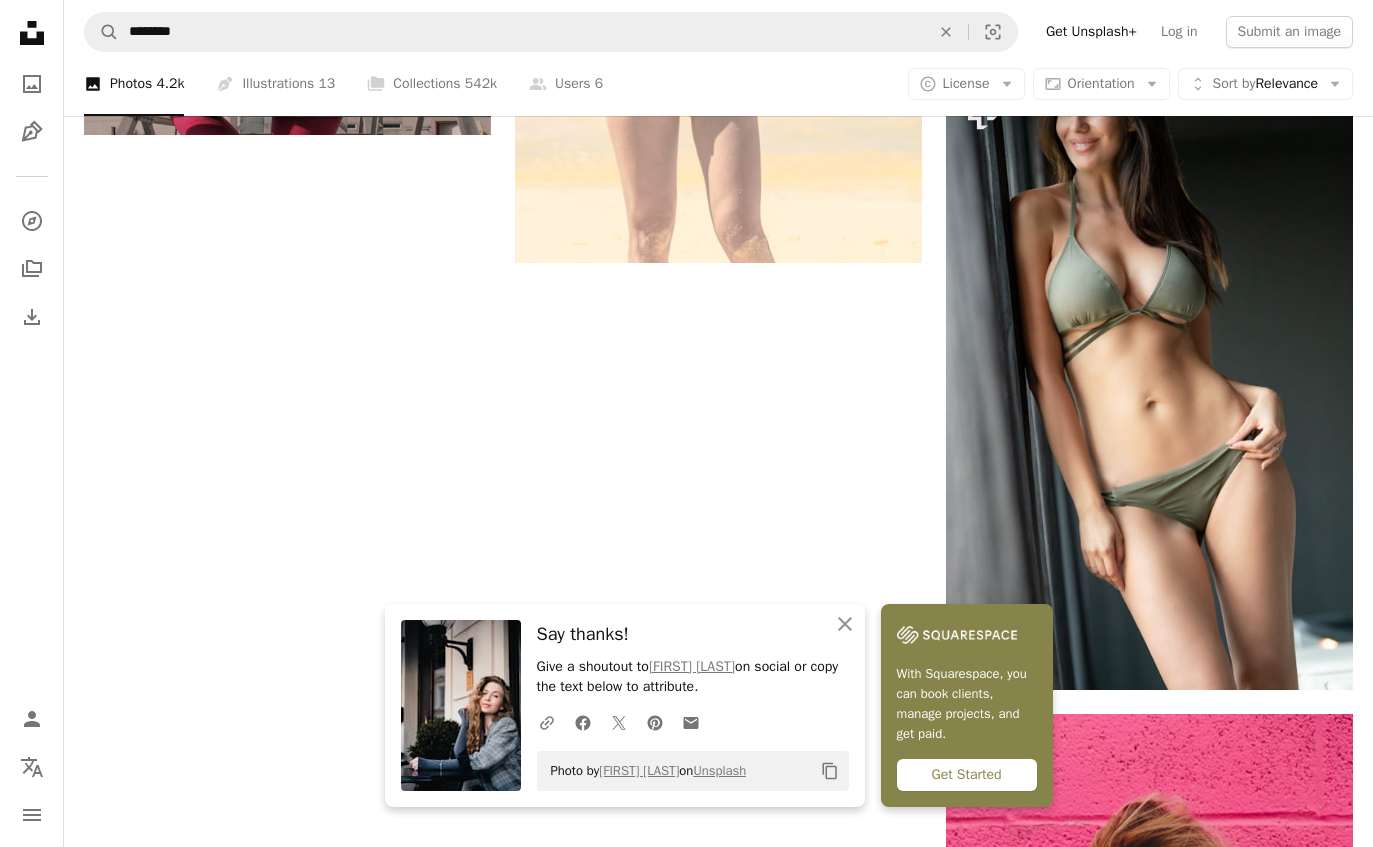 click 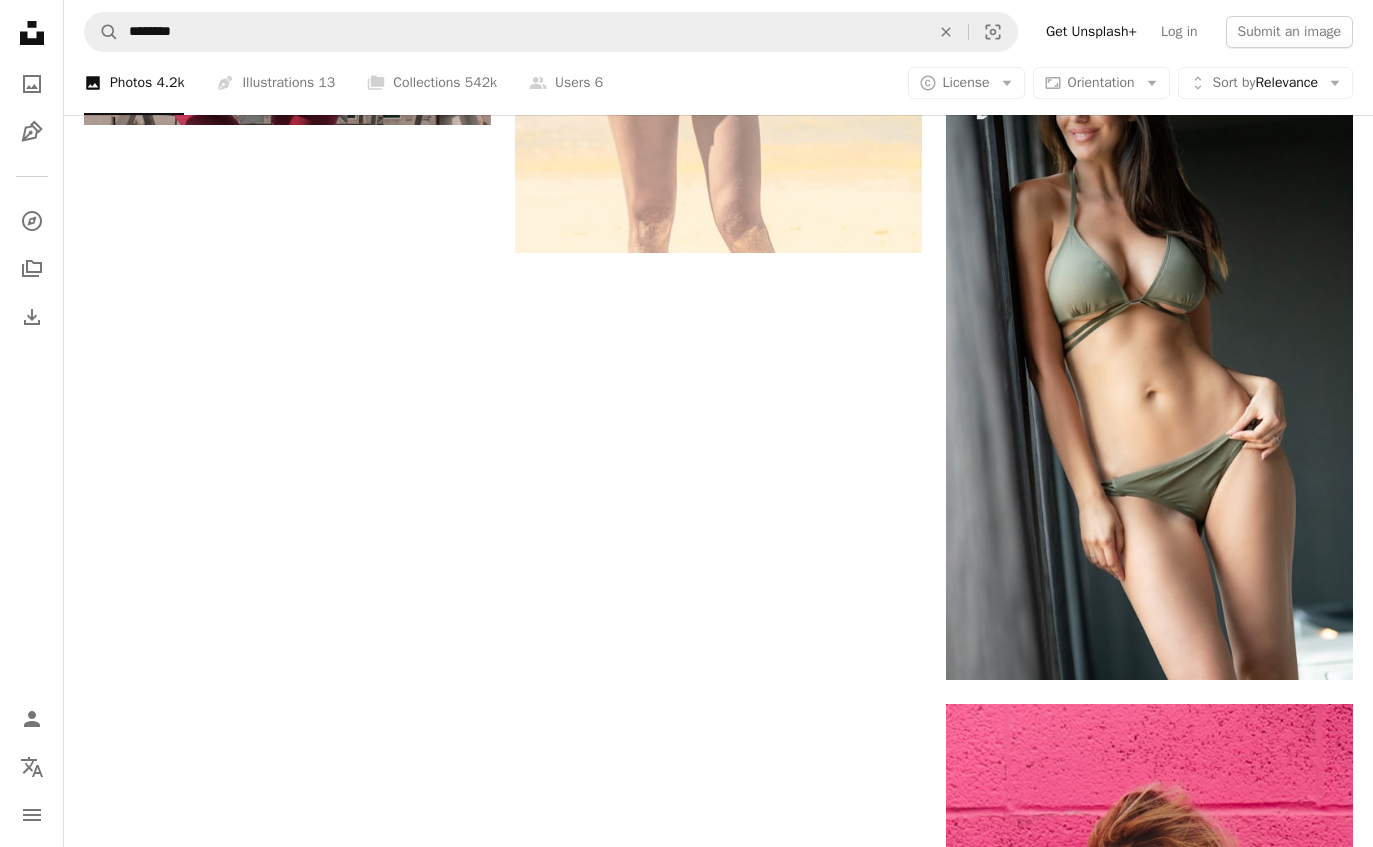click on "A lock Download" at bounding box center (1282, 645) 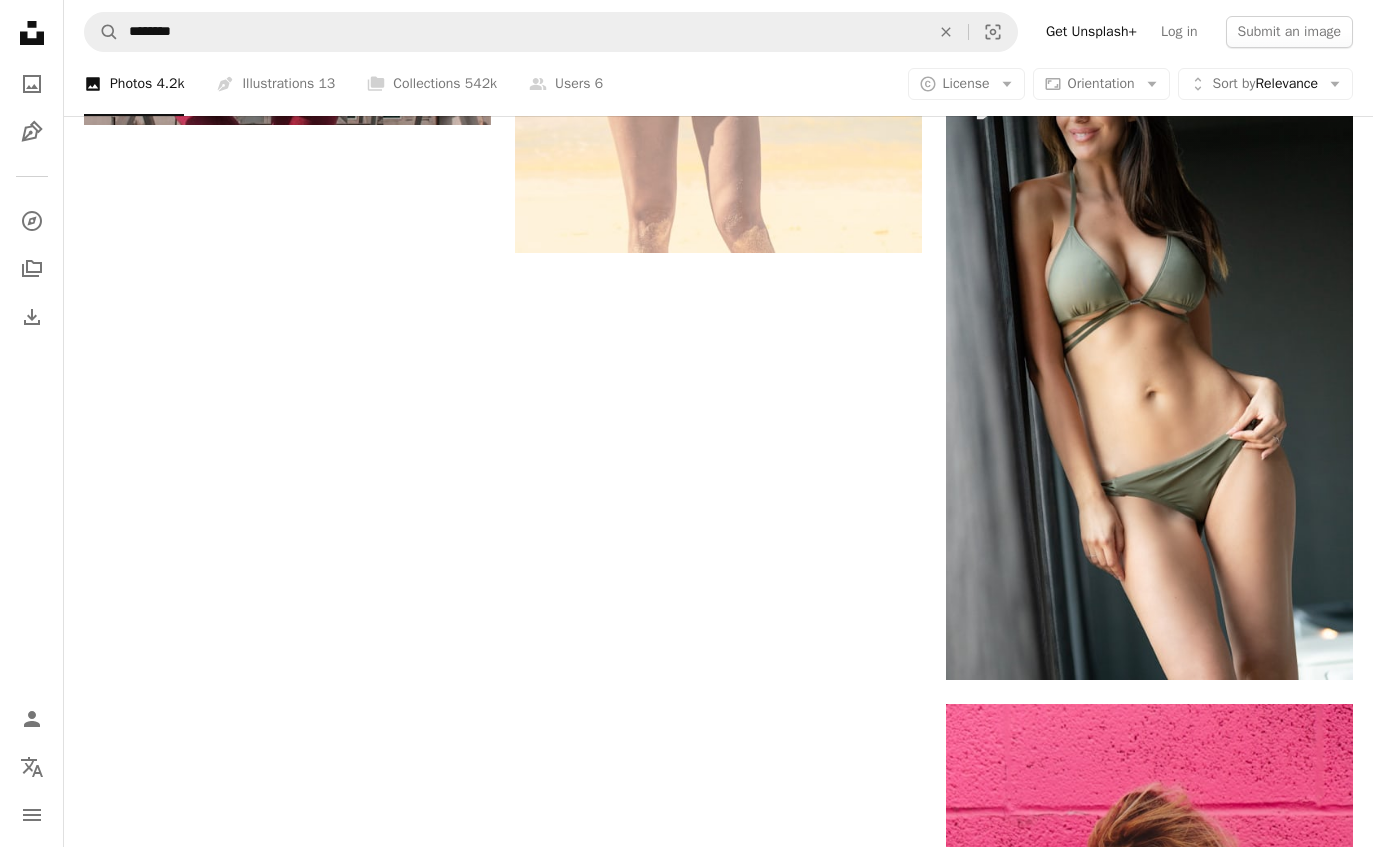 click on "An X shape Premium, ready to use images. Get unlimited access. A plus sign Members-only content added monthly A plus sign Unlimited royalty-free downloads A plus sign Illustrations  New A plus sign Enhanced legal protections yearly 66%  off monthly $12   $4 USD per month * Get  Unsplash+ * When paid annually, billed upfront  $48 Taxes where applicable. Renews automatically. Cancel anytime." at bounding box center [686, 2649] 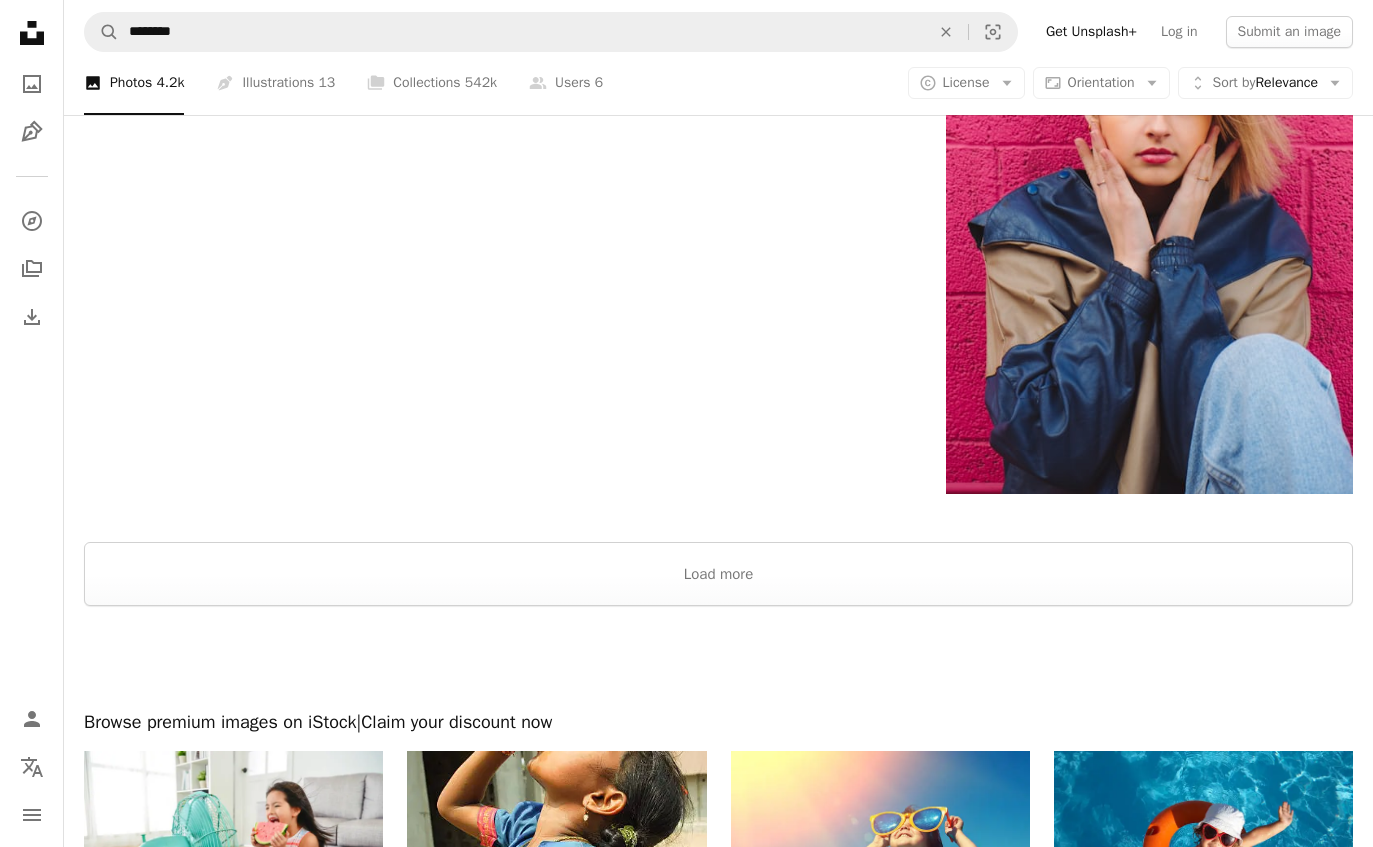 click on "Load more" at bounding box center [718, 575] 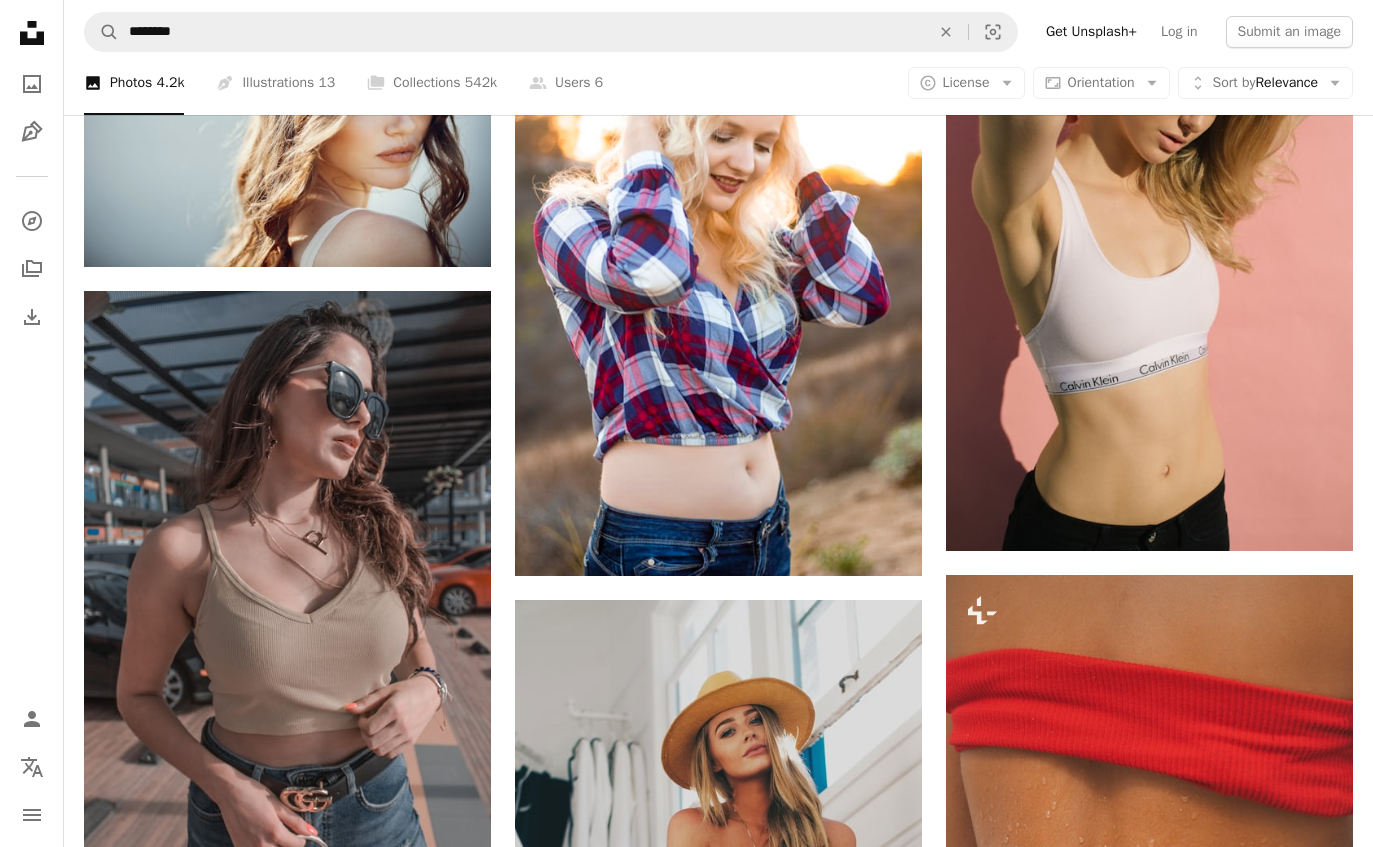 scroll, scrollTop: 6618, scrollLeft: 0, axis: vertical 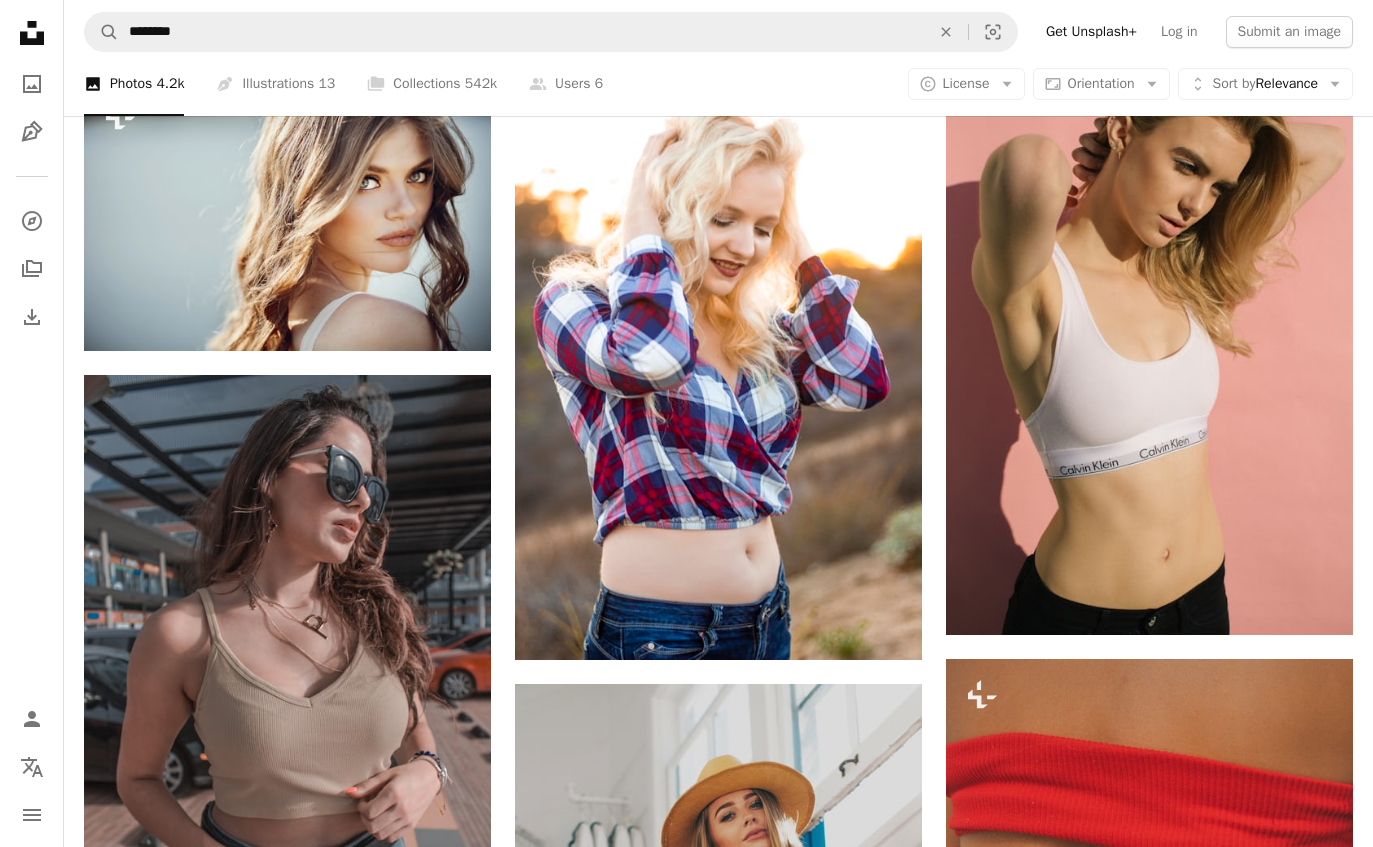click on "Arrow pointing down" 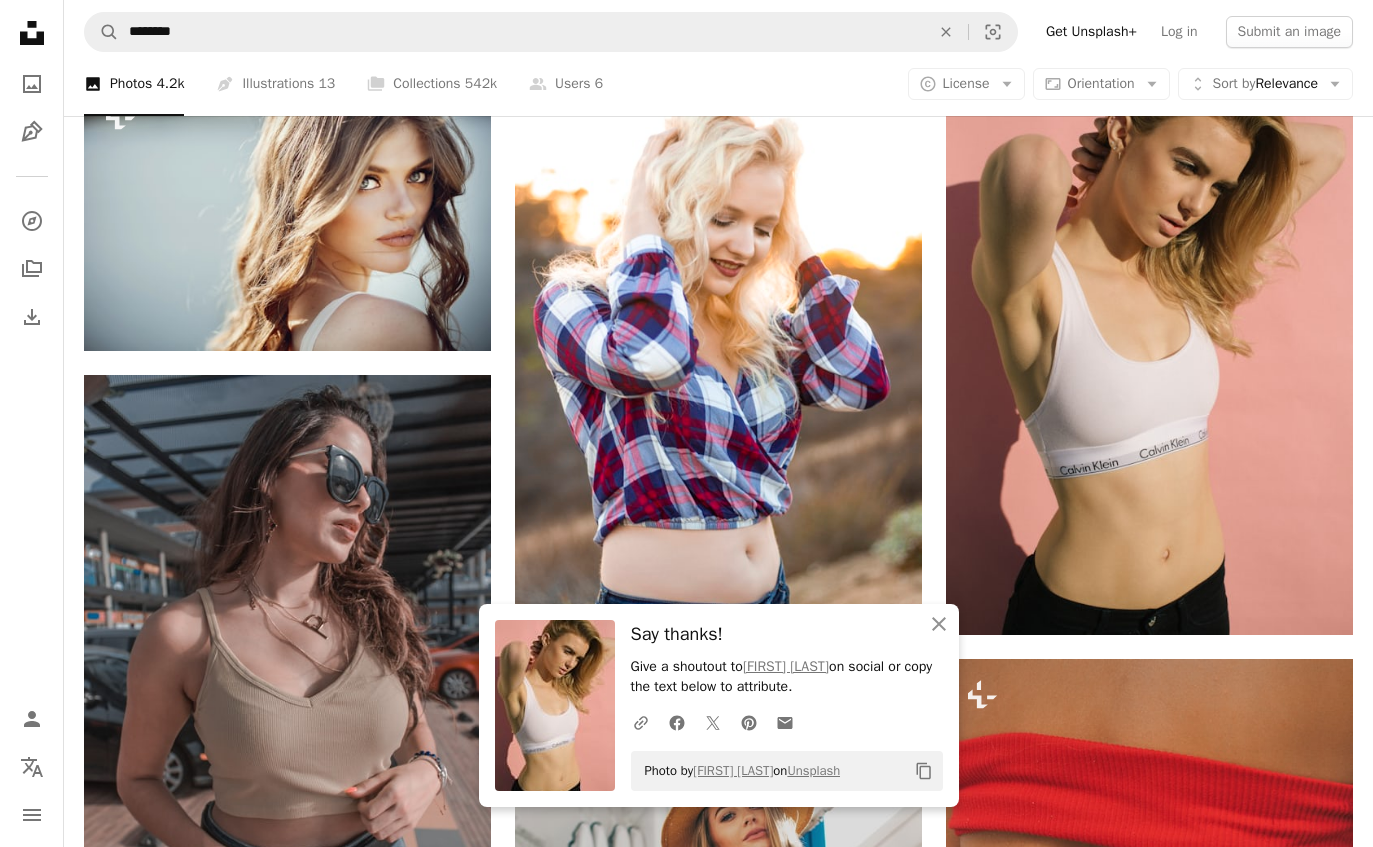 scroll, scrollTop: 6683, scrollLeft: 0, axis: vertical 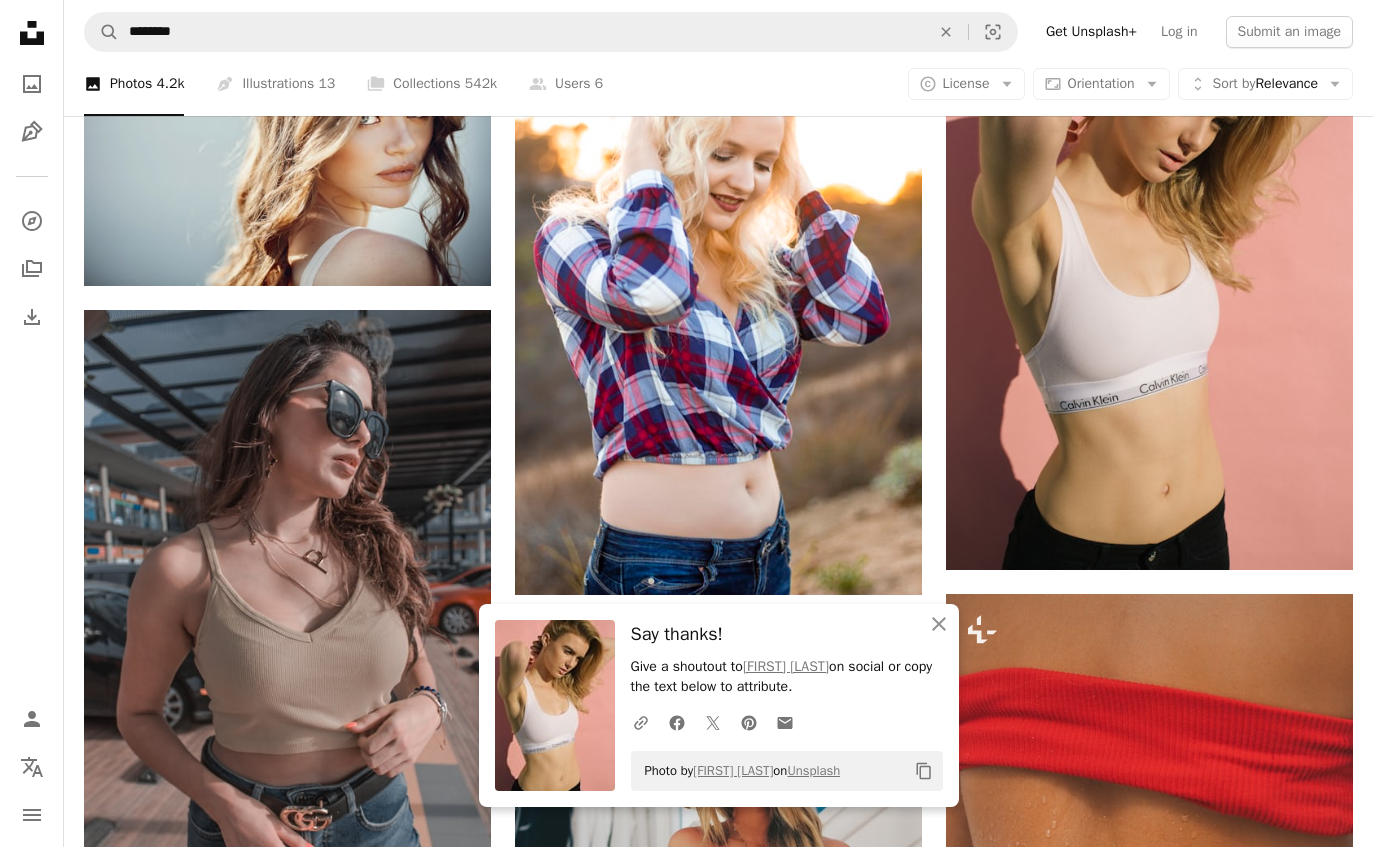 click on "An X shape" 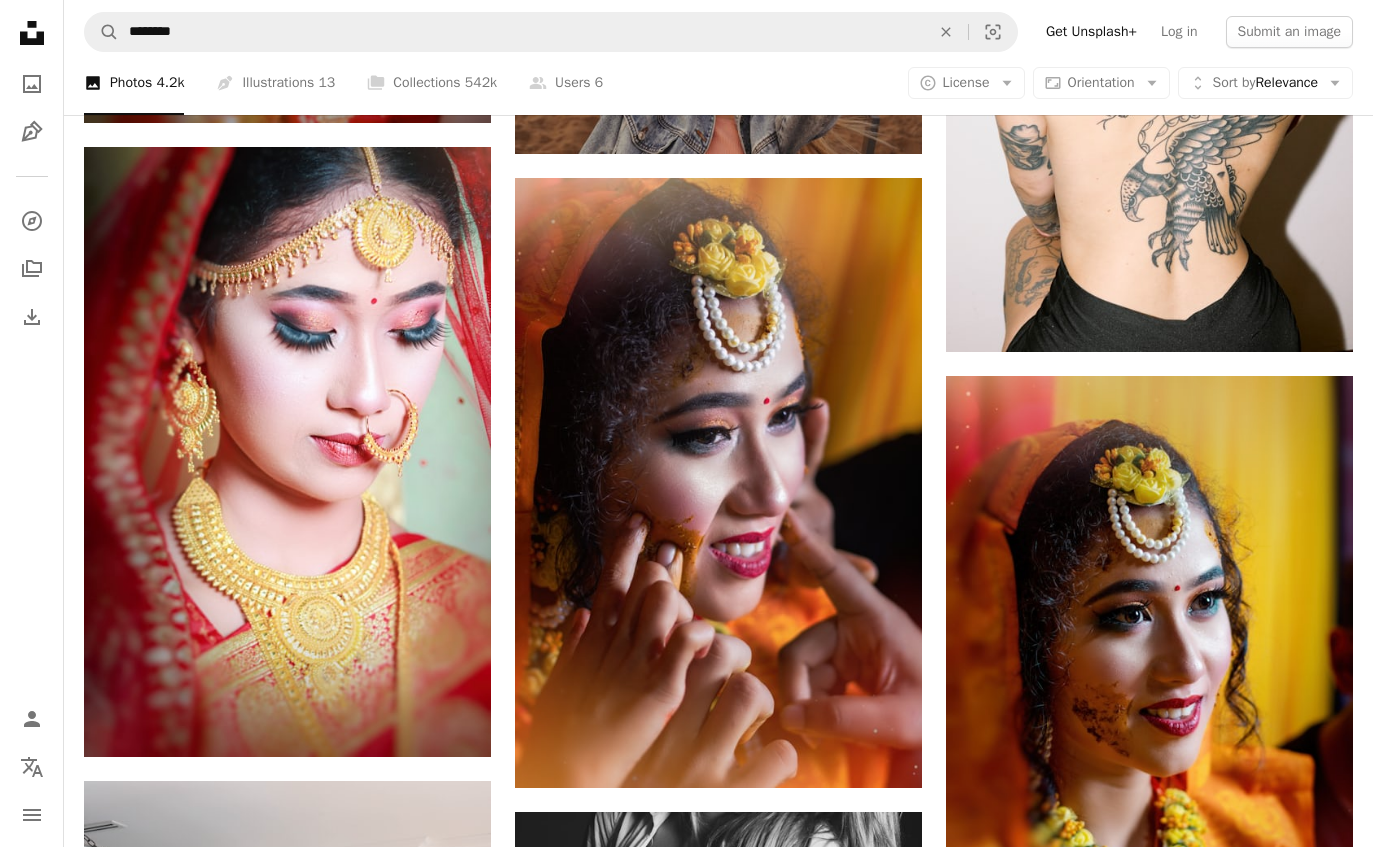 scroll, scrollTop: 15260, scrollLeft: 0, axis: vertical 